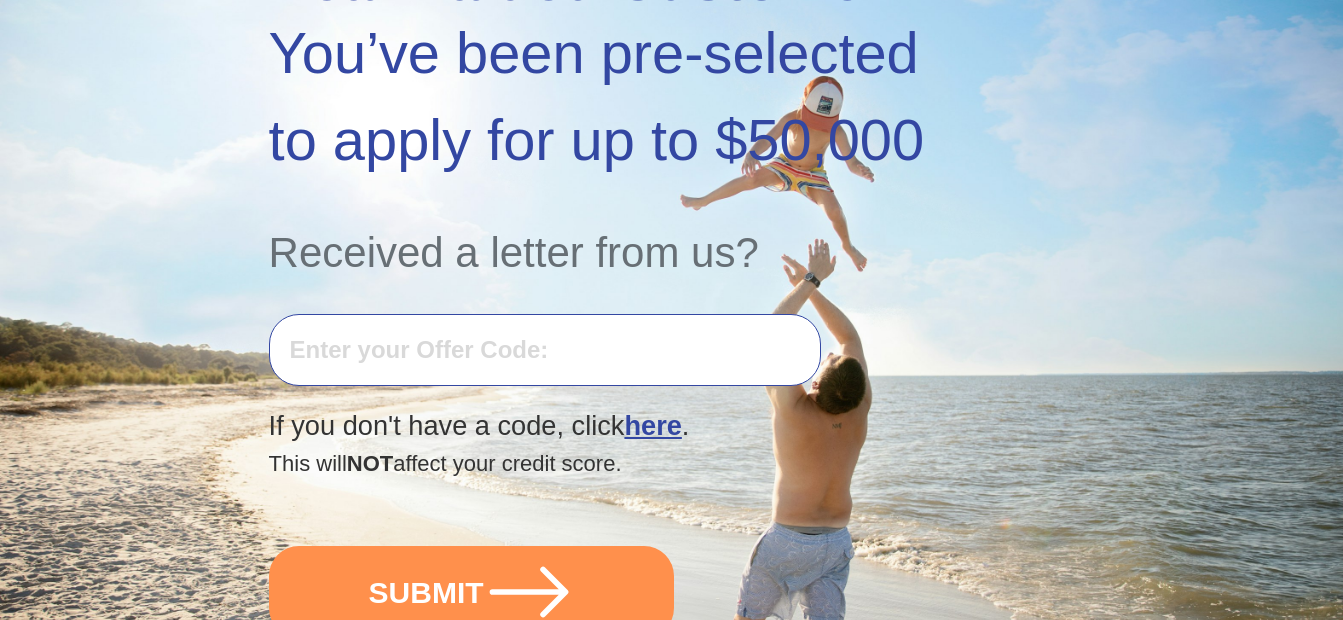 scroll, scrollTop: 400, scrollLeft: 0, axis: vertical 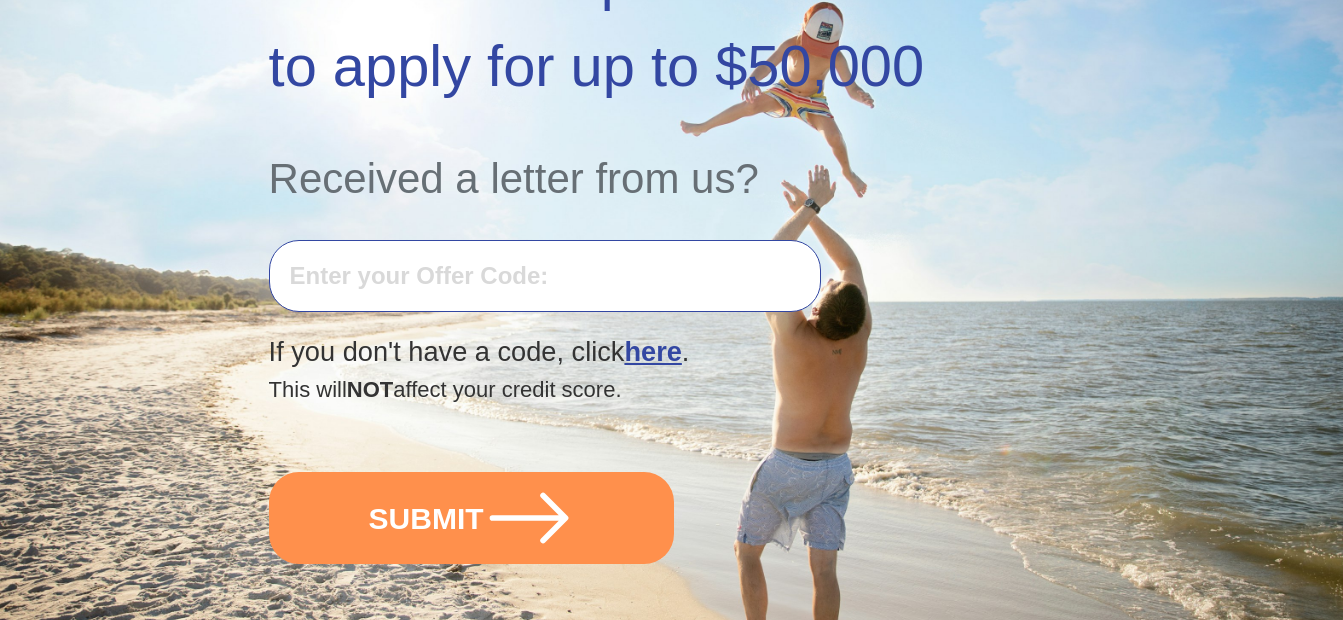 click at bounding box center [545, 276] 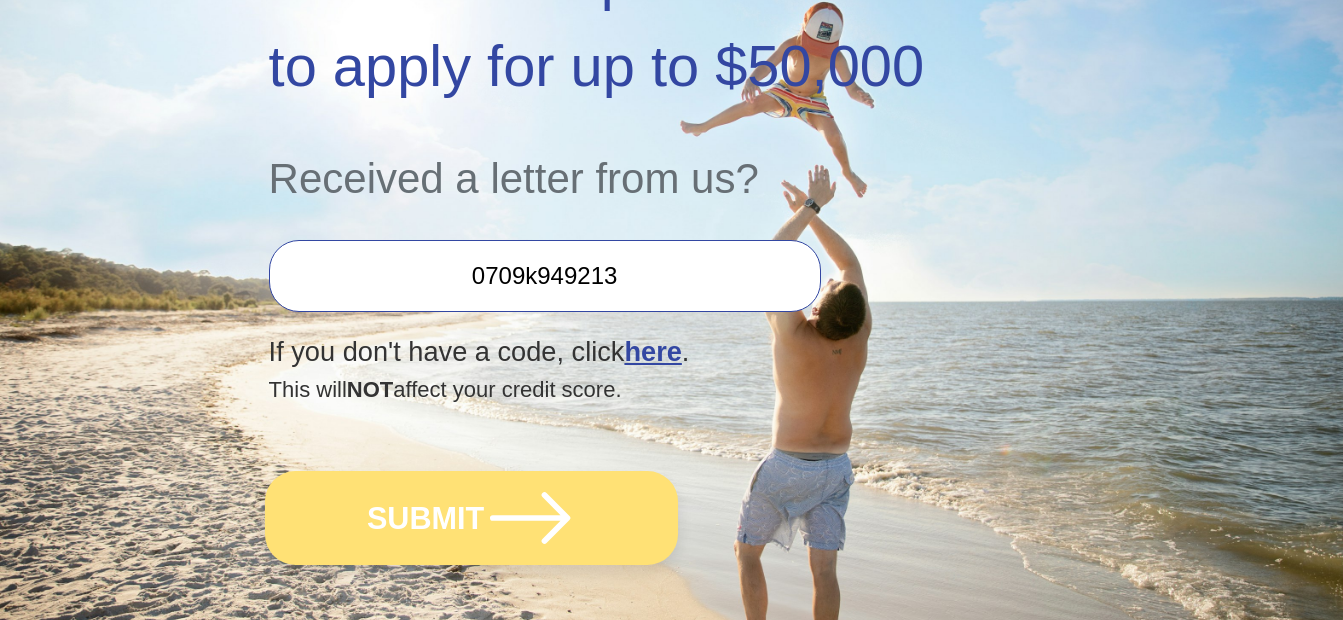 click 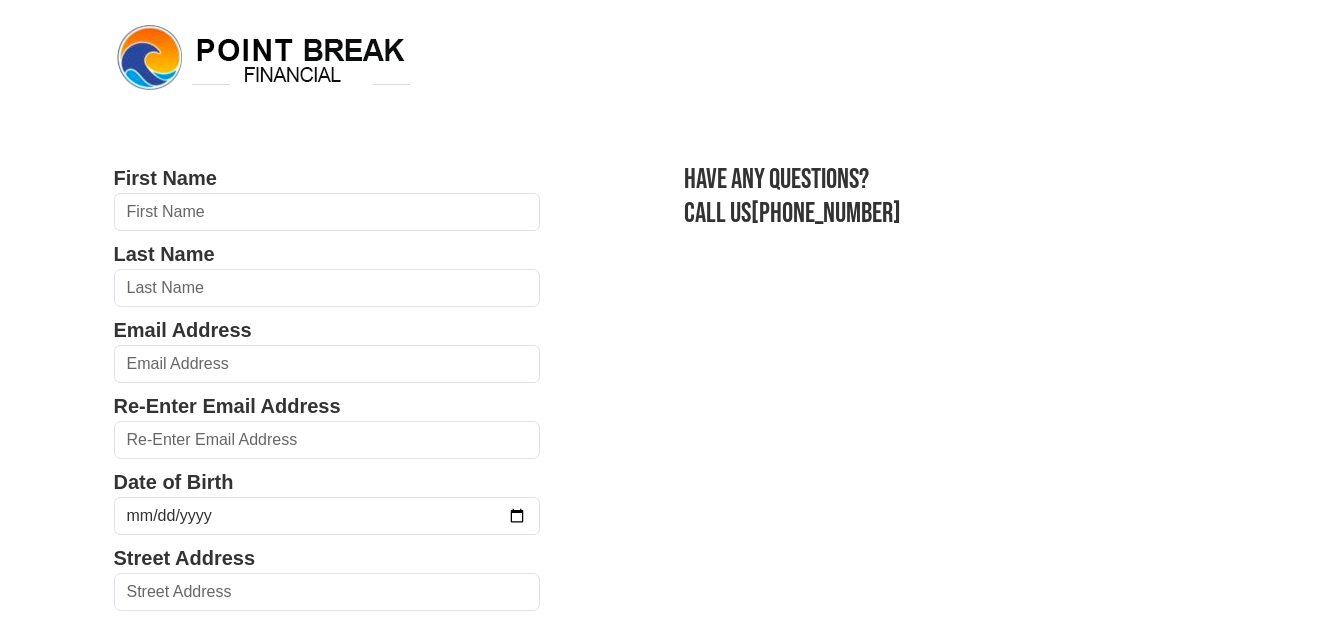 scroll, scrollTop: 0, scrollLeft: 0, axis: both 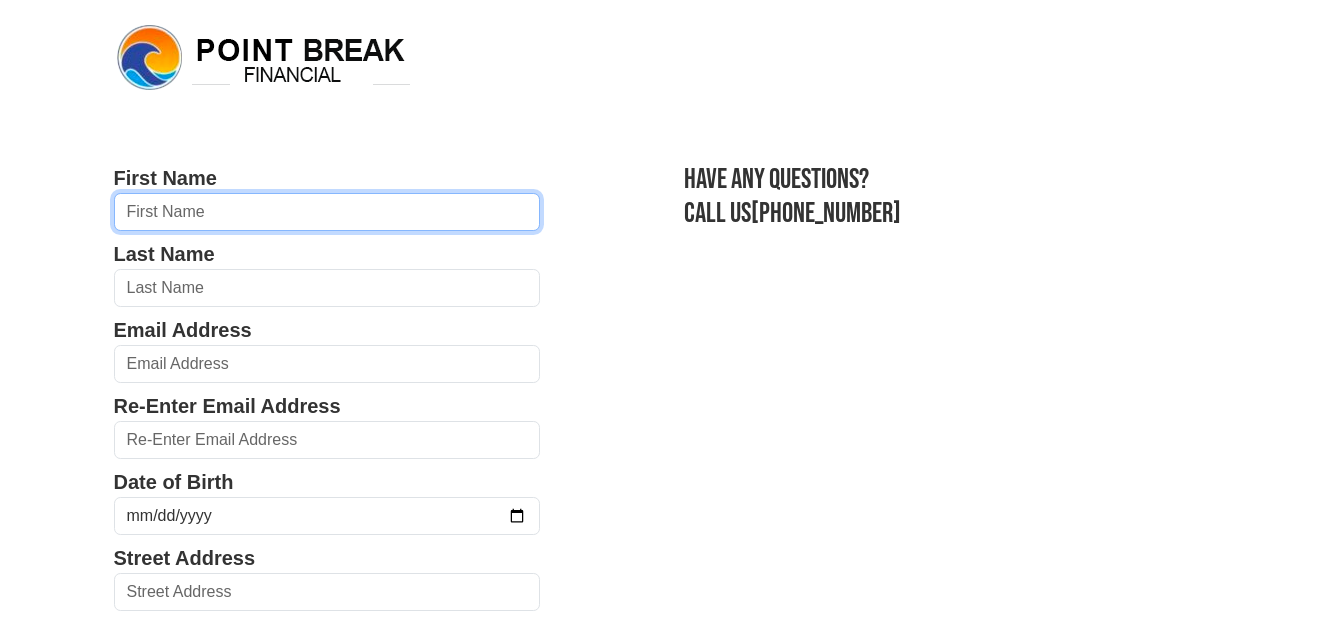 click at bounding box center (327, 212) 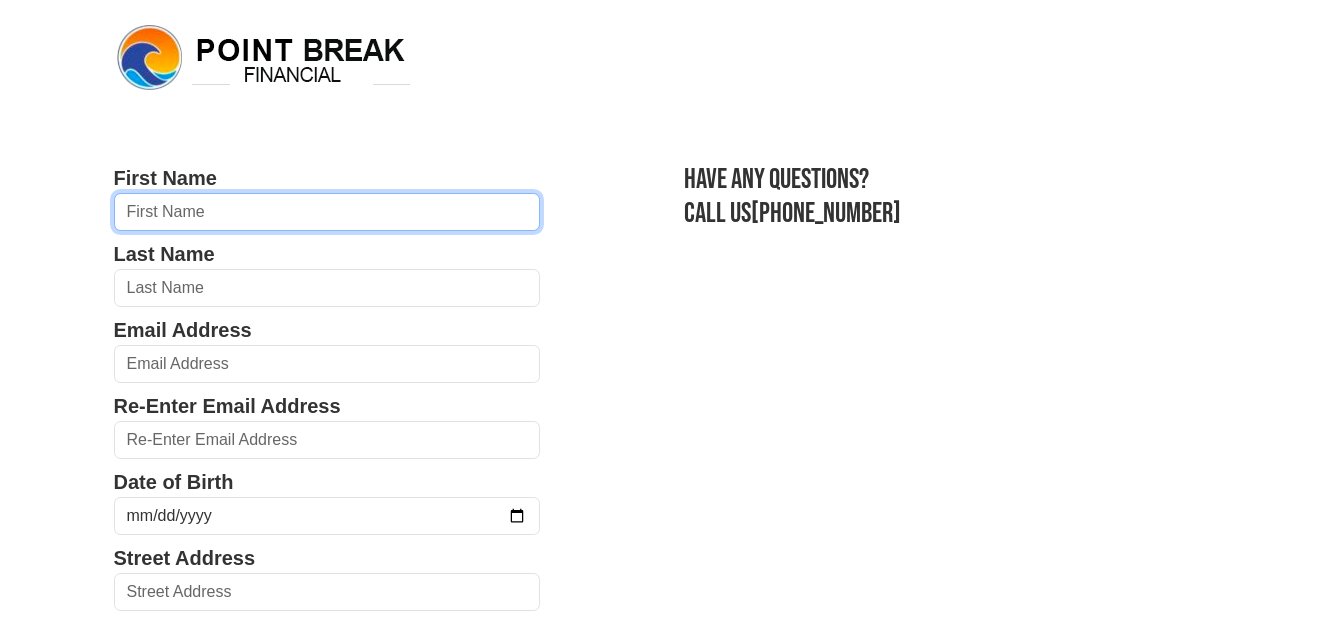 type on "egidijus" 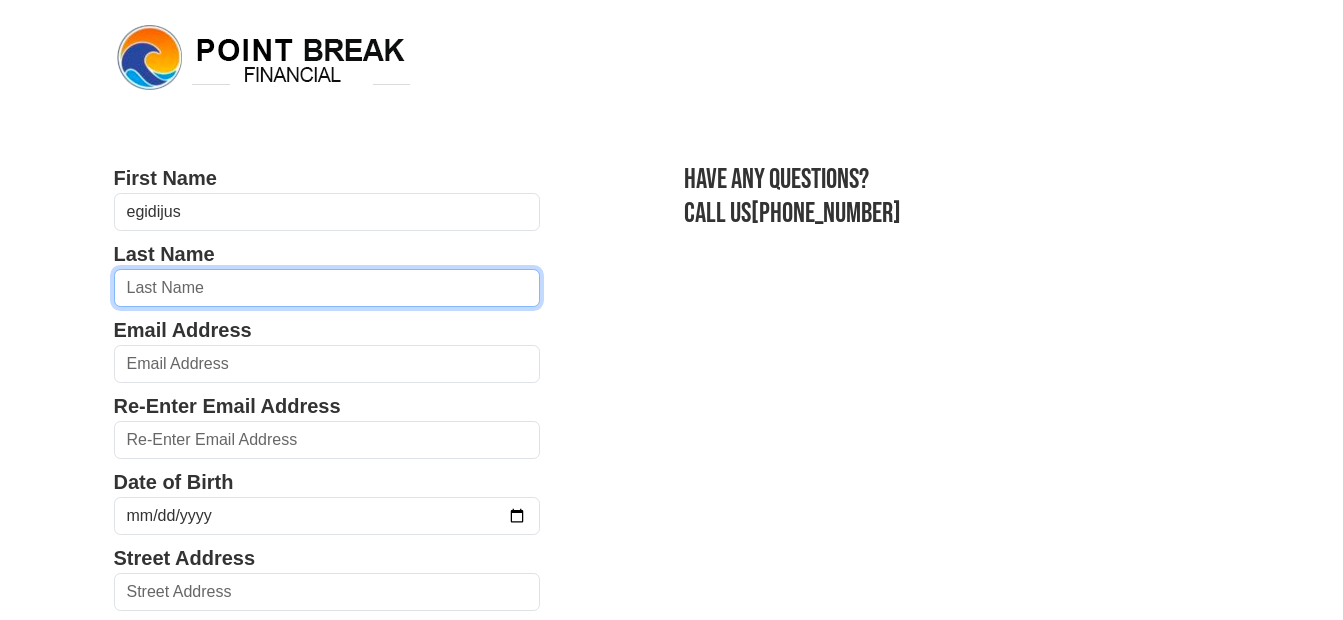 type on "Bulcis" 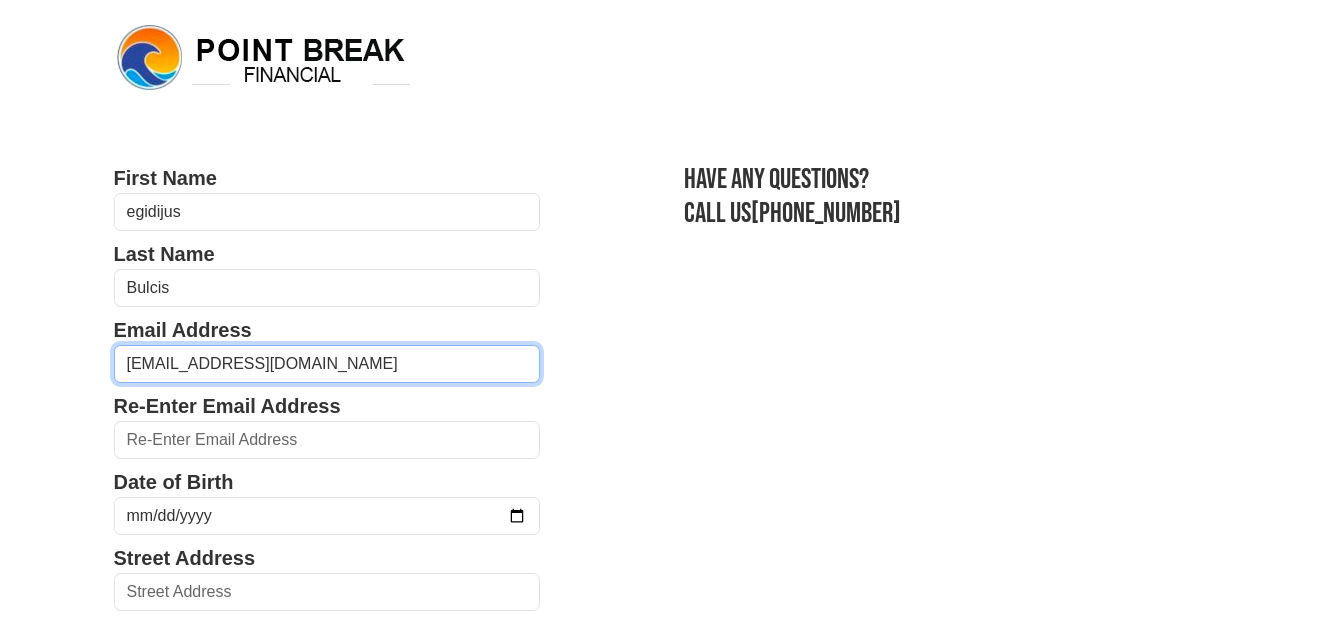 type on "egiuss@yahoo.com" 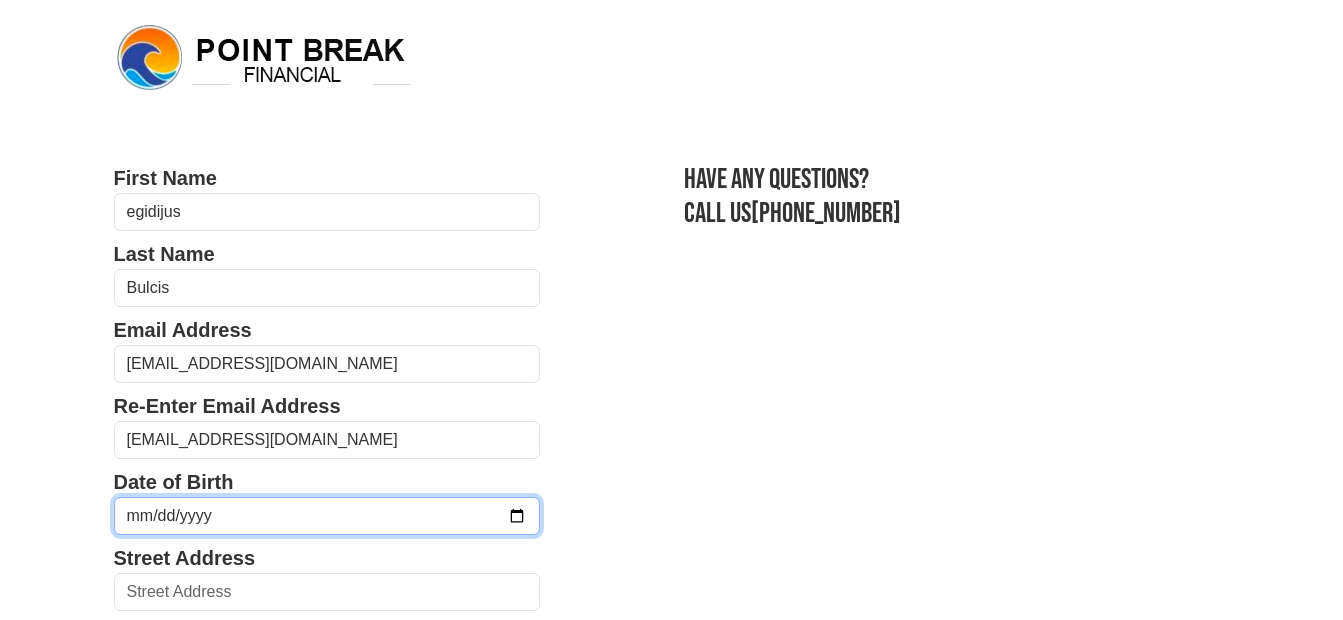 type on "16532 Aransas St, Conroe, TX, 77303, USA" 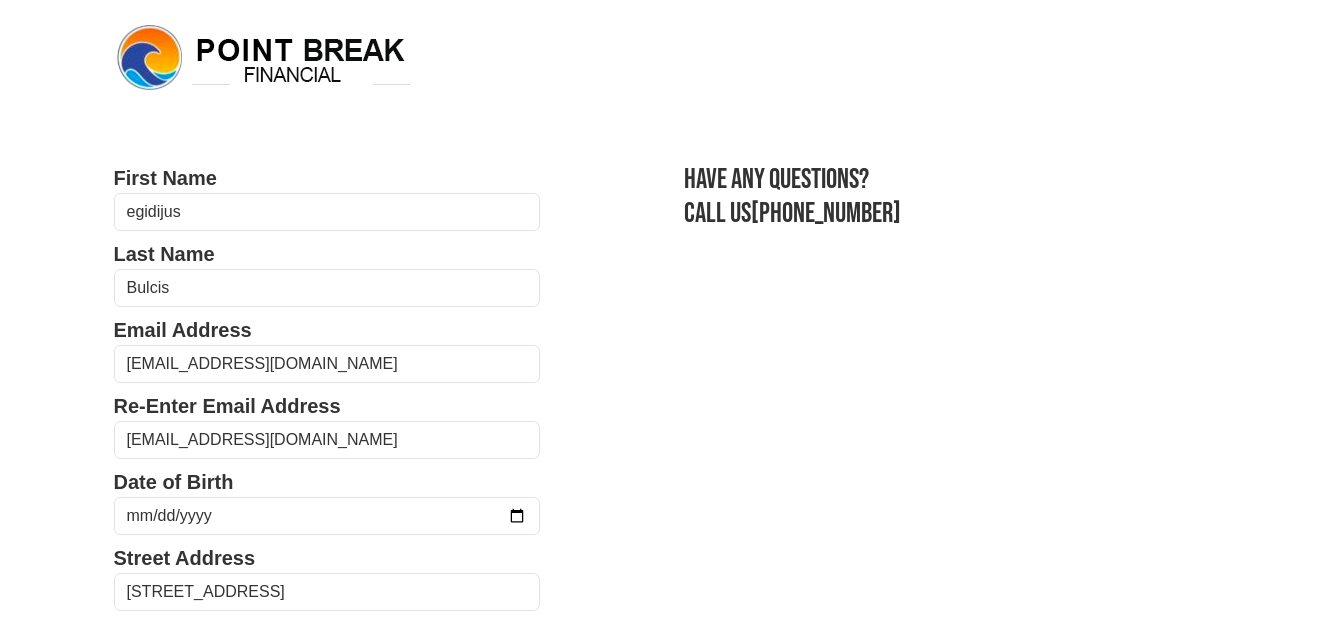 select on "TX" 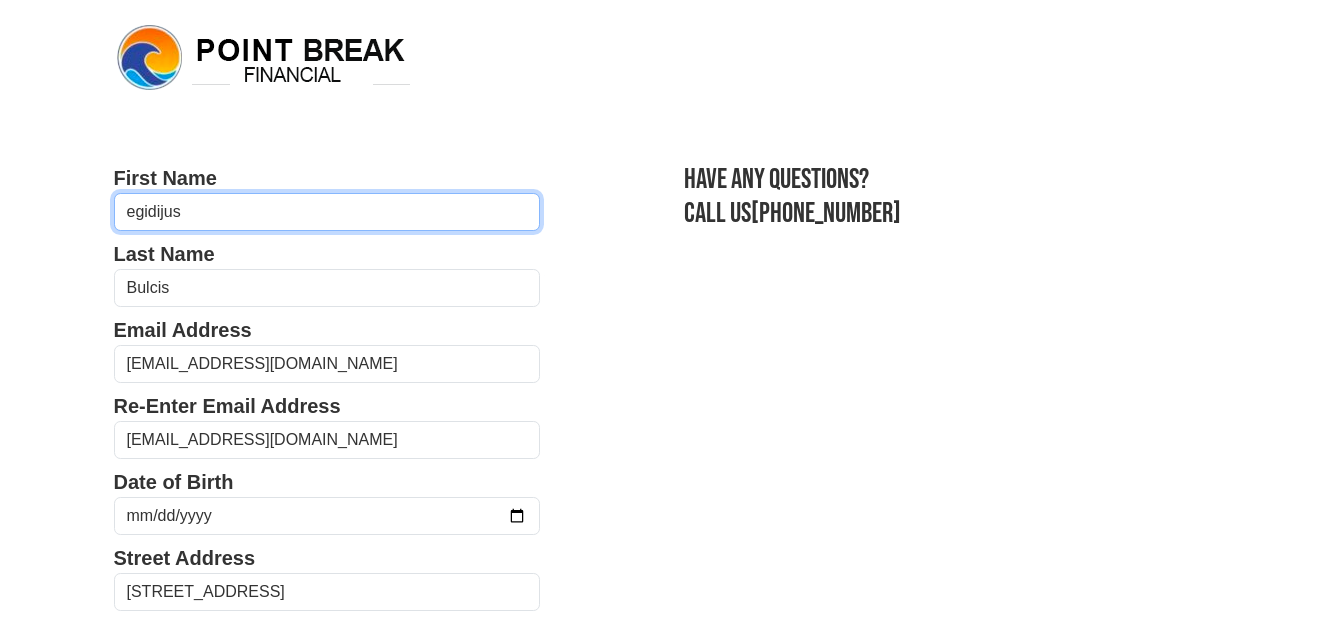 type on "(936) 766-9221" 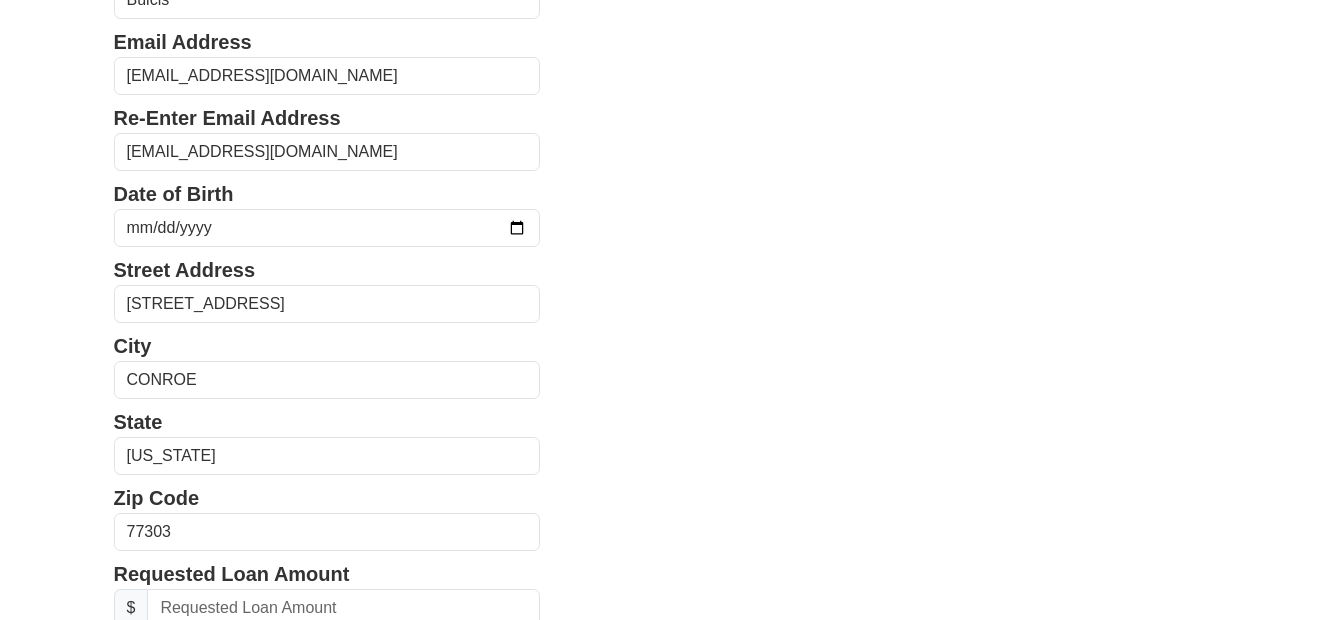 scroll, scrollTop: 338, scrollLeft: 0, axis: vertical 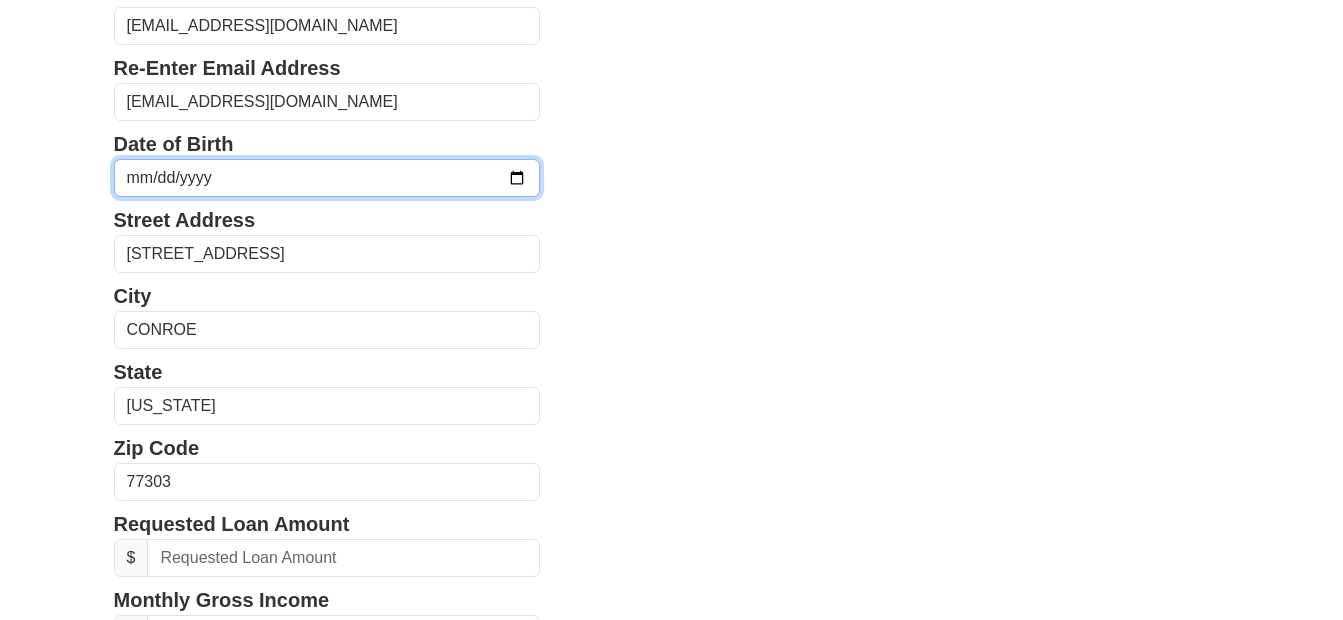 click at bounding box center [327, 178] 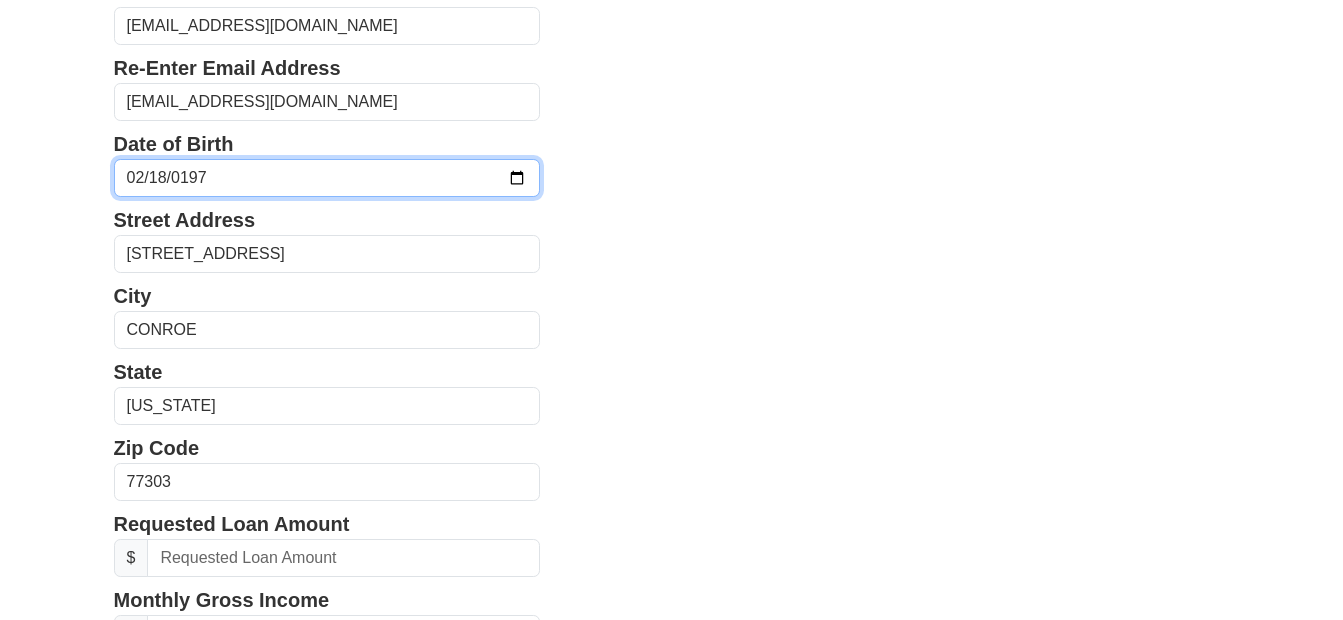 type on "1979-02-18" 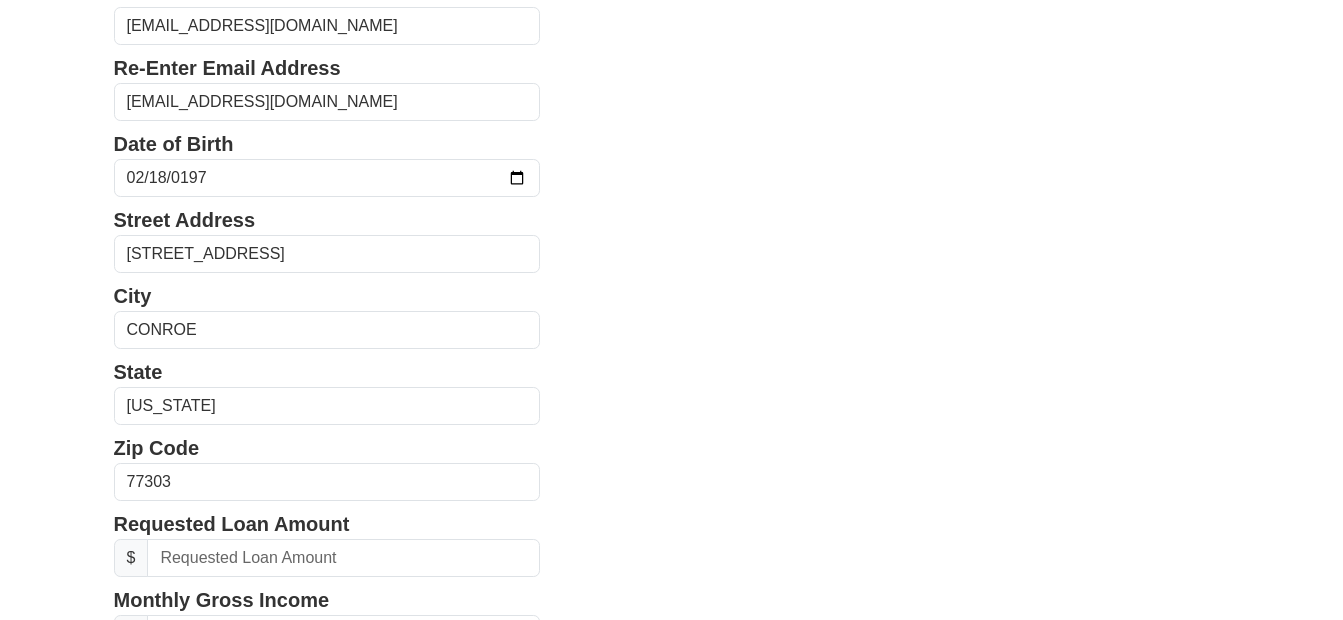 click on "First Name
egidijus
Last Name
Bulcis
Email Address
egiuss@yahoo.com
Re-Enter Email Address
egiuss@yahoo.com
Date of Birth
1979-02-18
Street Address
16532 Aransas St, Conroe, TX, 77303, USA
City
CONROE
State
Alabama
Alaska
Arizona
Arkansas
California
Colorado
Connecticut
Delaware
District of Columbia
Florida
Georgia
Hawaii
Idaho
Illinois
$" at bounding box center (672, 478) 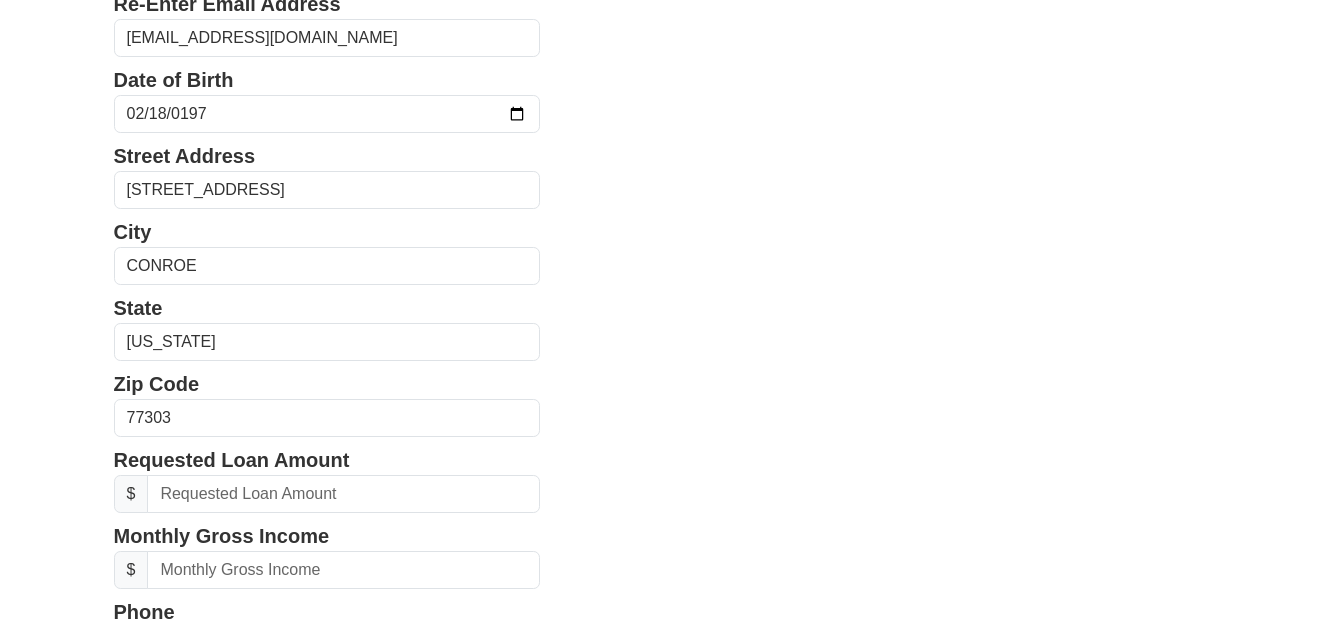 scroll, scrollTop: 438, scrollLeft: 0, axis: vertical 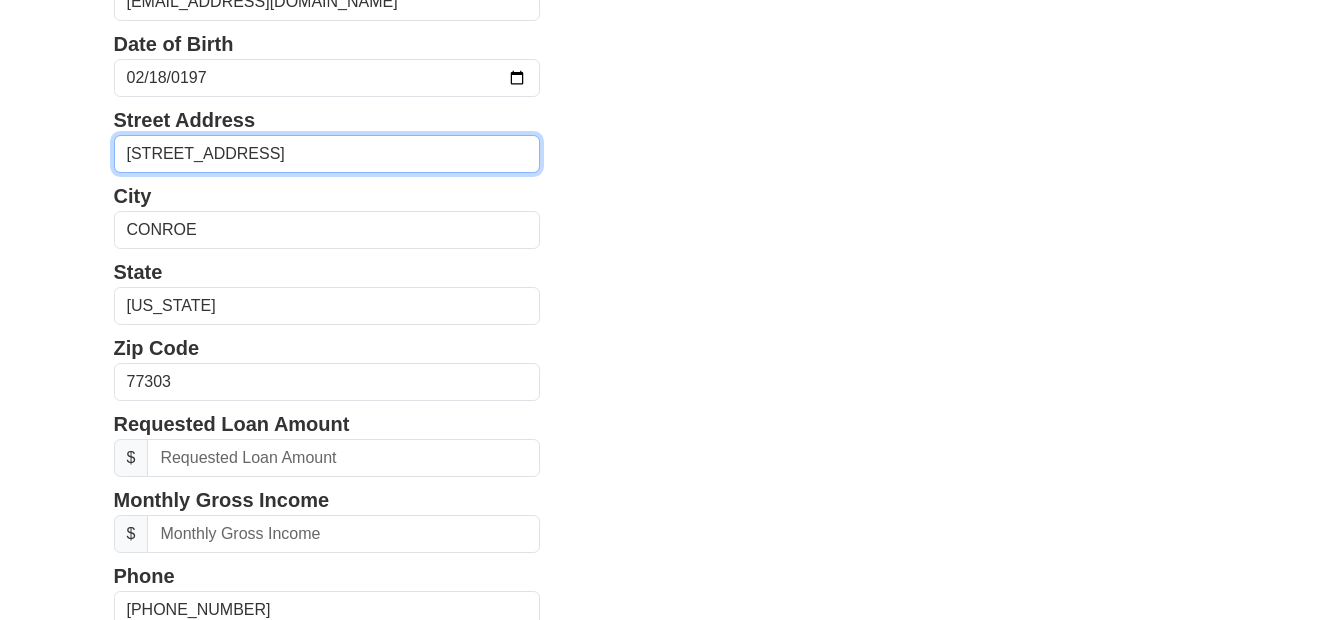 drag, startPoint x: 434, startPoint y: 158, endPoint x: 90, endPoint y: 175, distance: 344.4198 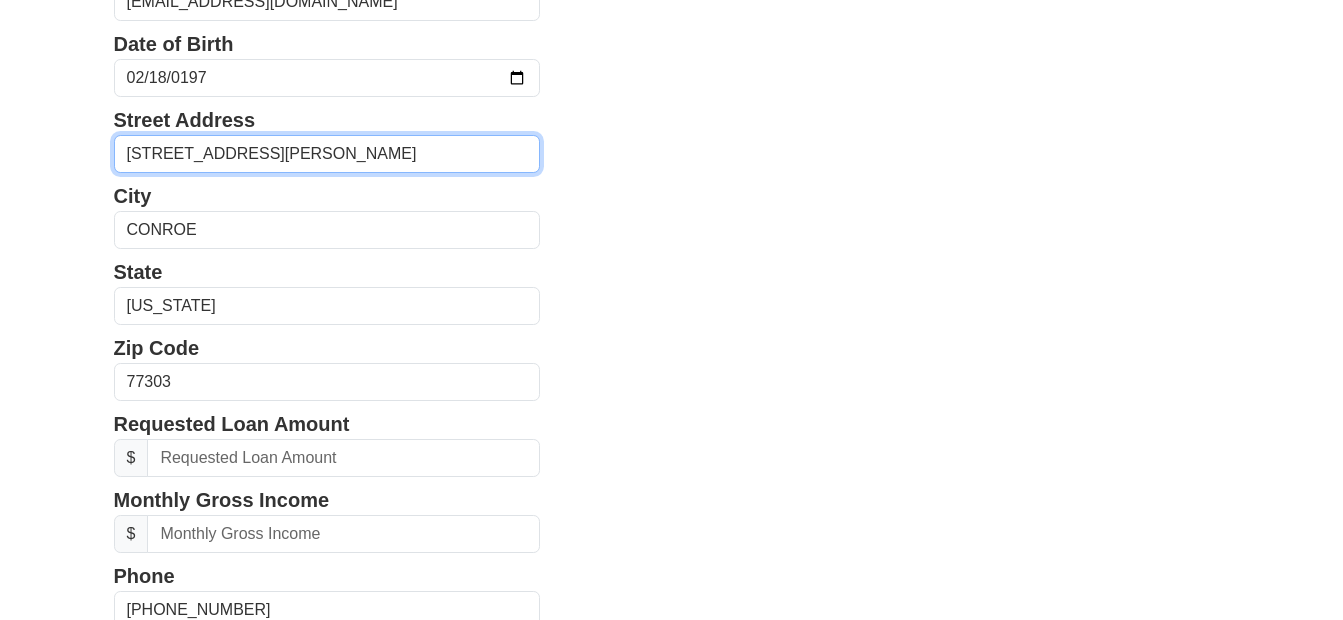 drag, startPoint x: 269, startPoint y: 153, endPoint x: 489, endPoint y: 151, distance: 220.0091 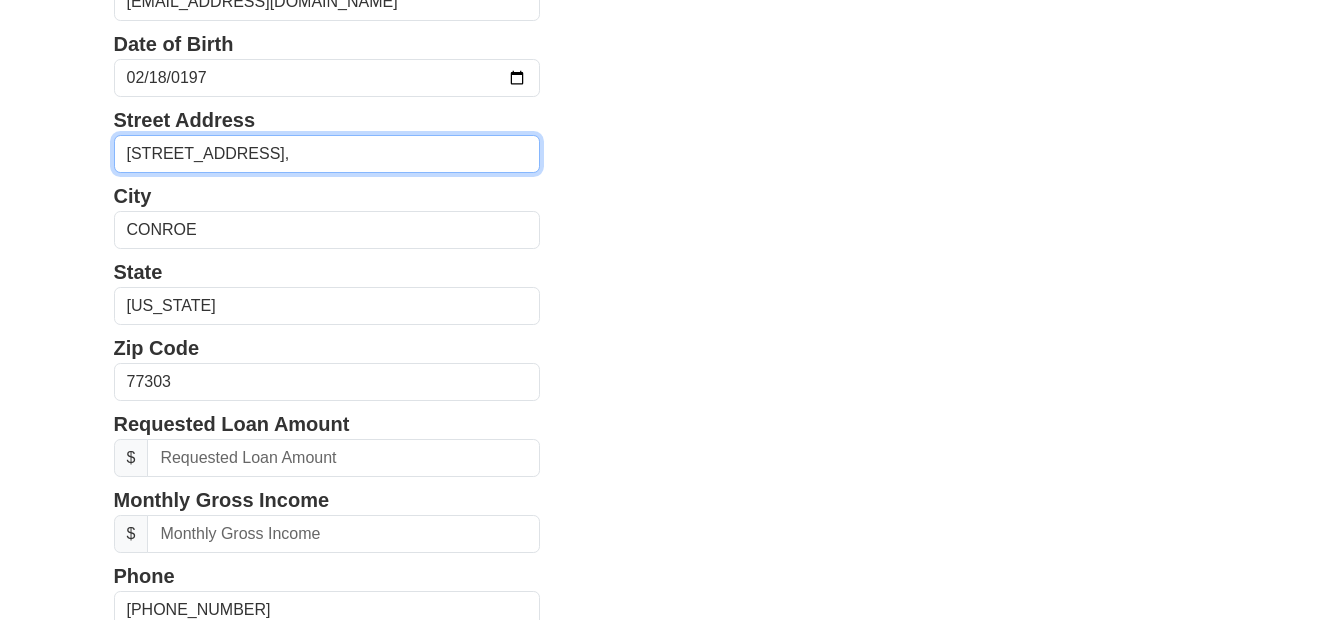type on "530 Gardenia Drive," 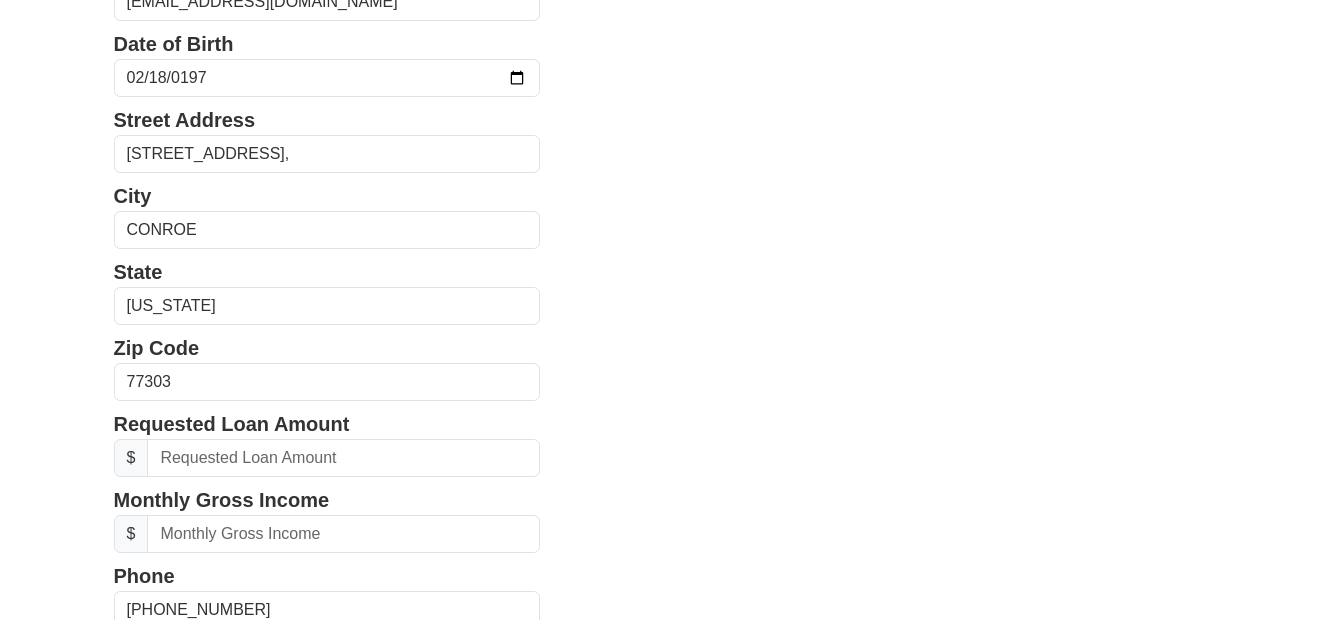 click on "First Name
egidijus
Last Name
Bulcis
Email Address
egiuss@yahoo.com
Re-Enter Email Address
egiuss@yahoo.com
Date of Birth
1979-02-18
Street Address
530 Gardenia Drive,
City
CONROE
State
Alabama
Alaska
Arizona
Arkansas
California
Colorado
Connecticut
Delaware
District of Columbia
Florida
Georgia
Hawaii
Idaho" at bounding box center [671, -128] 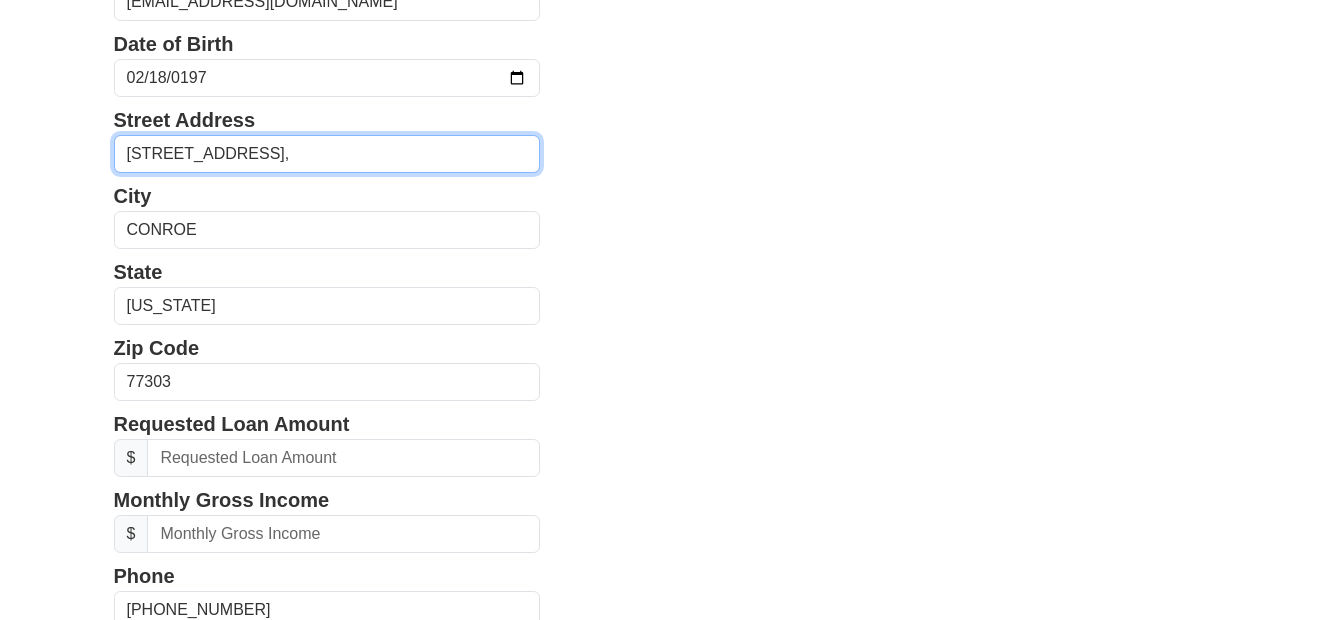 click on "530 Gardenia Drive," at bounding box center [327, 154] 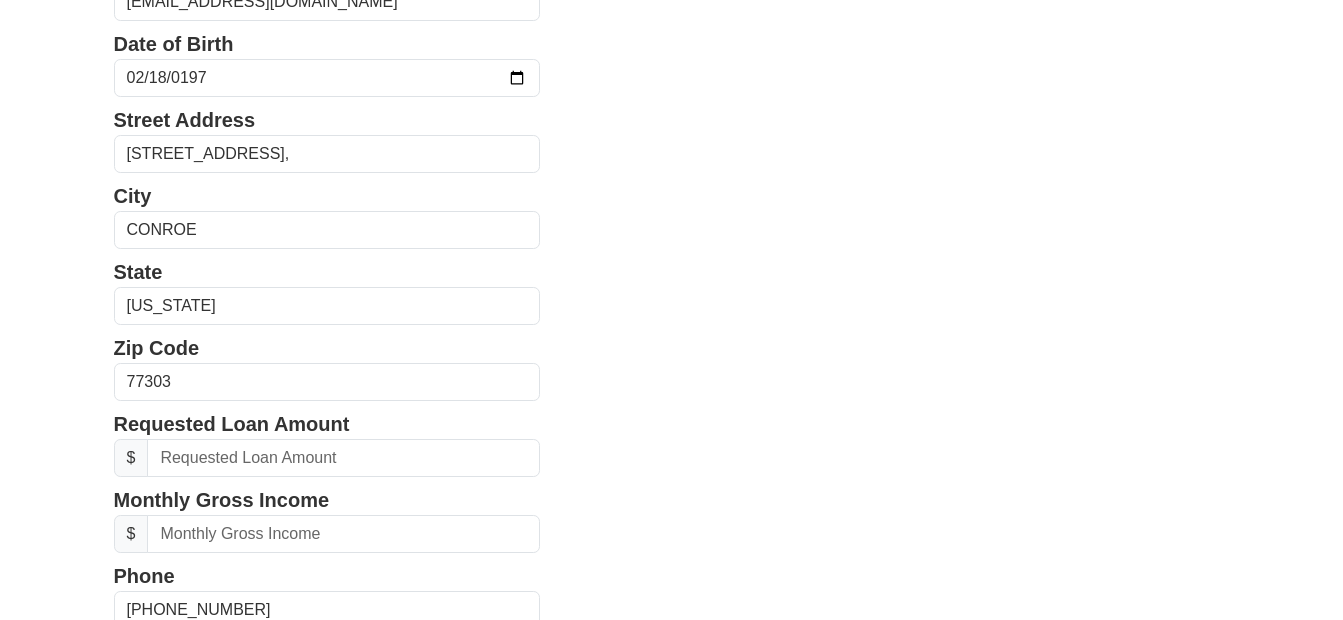 click on "First Name
egidijus
Last Name
Bulcis
Email Address
egiuss@yahoo.com
Re-Enter Email Address
egiuss@yahoo.com
Date of Birth
1979-02-18
Street Address
530 Gardenia Drive,
City
CONROE
State
Alabama
Alaska
Arizona
Arkansas
California
Colorado
Connecticut
Delaware
District of Columbia
Florida
Georgia
Hawaii
Idaho" at bounding box center [671, -128] 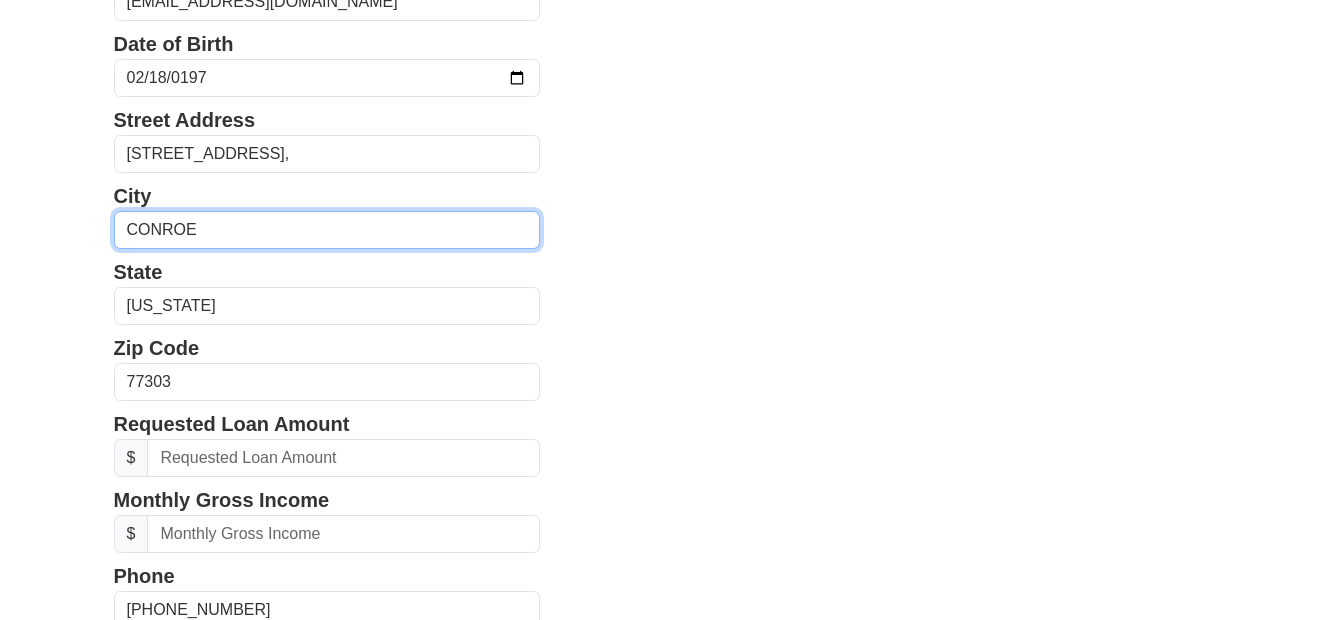 drag, startPoint x: 238, startPoint y: 227, endPoint x: 62, endPoint y: 227, distance: 176 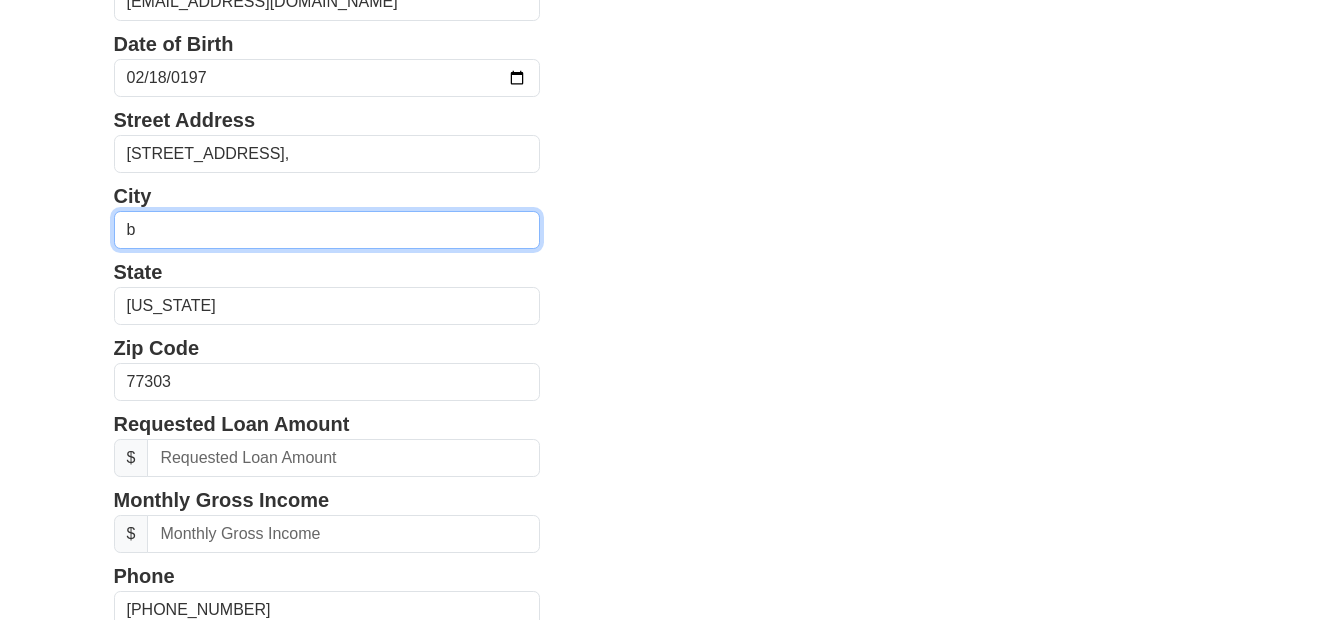 type on "Belle Vernon" 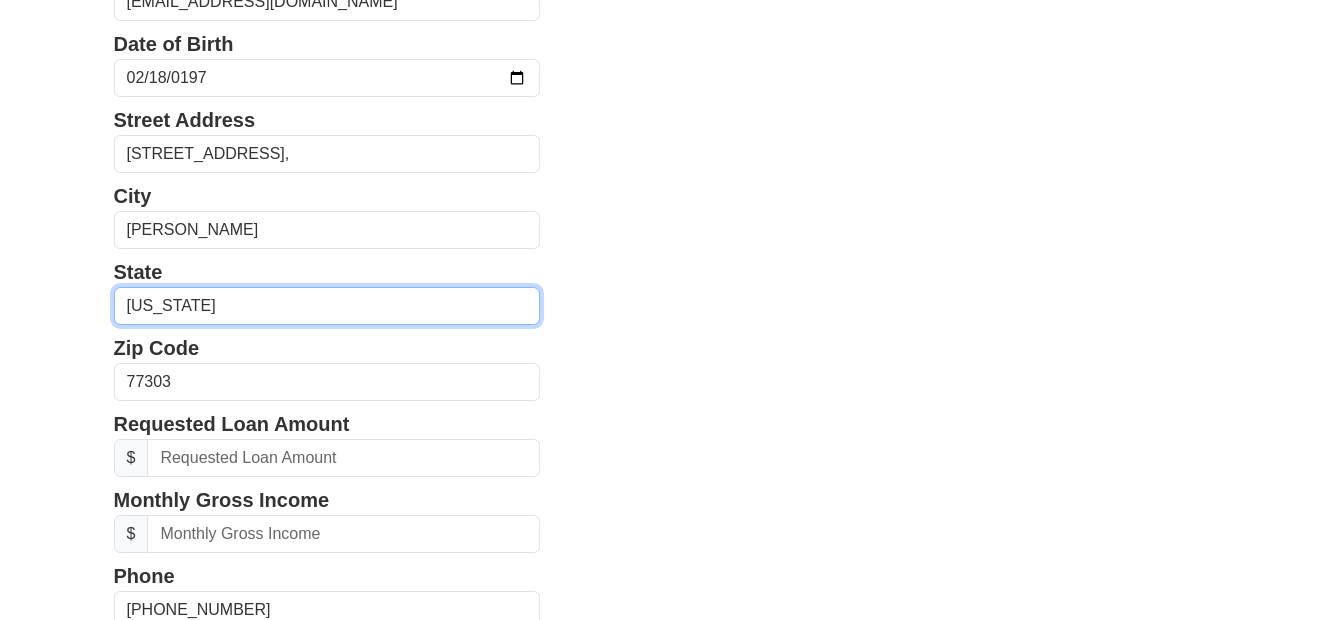click on "Alabama
Alaska
Arizona
Arkansas
California
Colorado
Connecticut
Delaware
District of Columbia
Florida
Georgia
Hawaii
Idaho
Illinois
Indiana
Iowa
Kansas
Kentucky
Louisiana
Maine
Maryland
Massachusetts
Michigan
Minnesota" at bounding box center (327, 306) 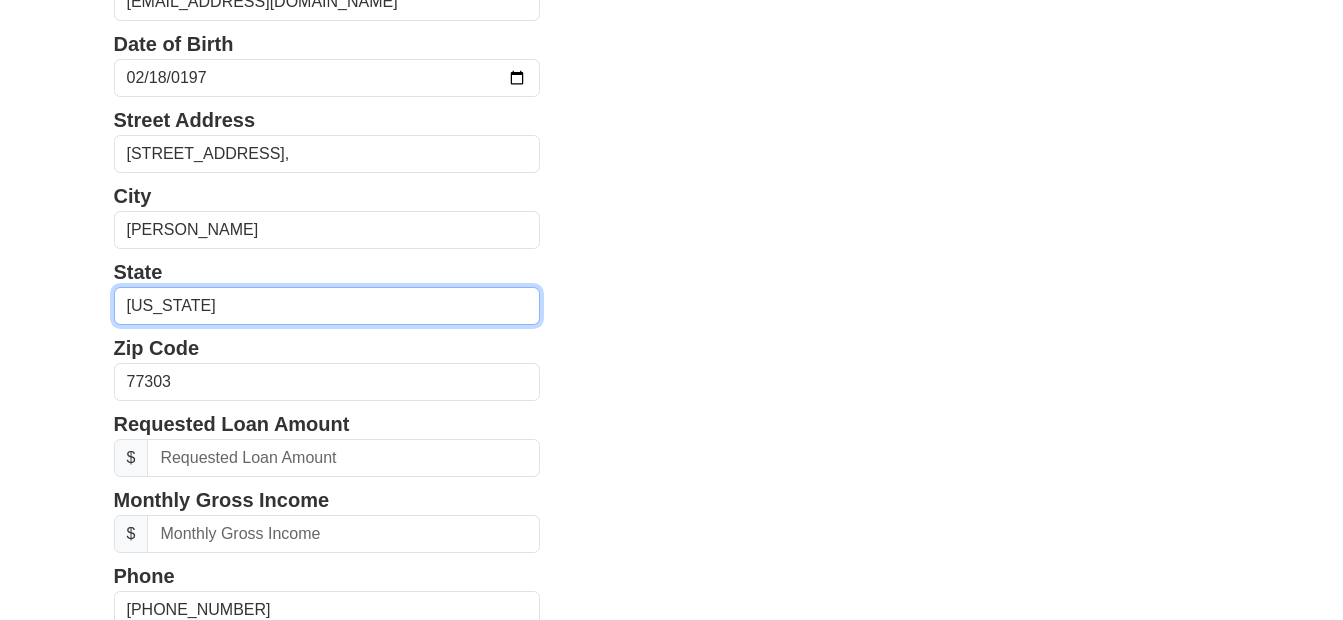 select on "PA" 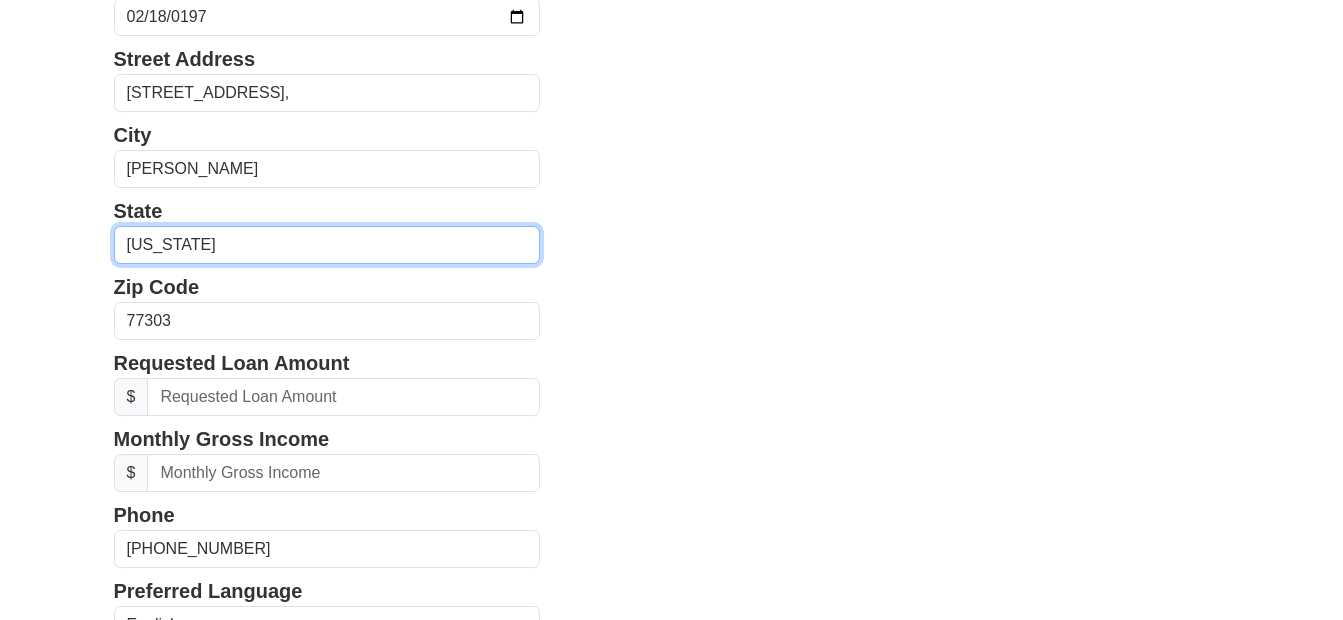 scroll, scrollTop: 638, scrollLeft: 0, axis: vertical 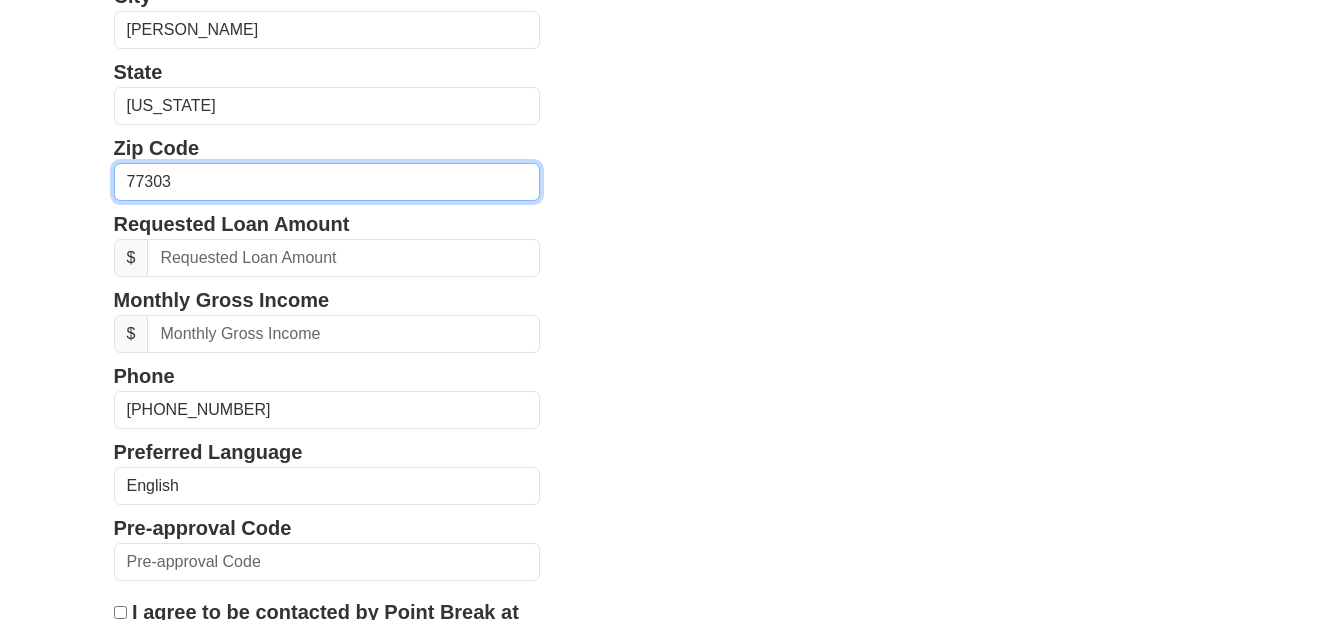drag, startPoint x: 191, startPoint y: 183, endPoint x: 48, endPoint y: 197, distance: 143.68369 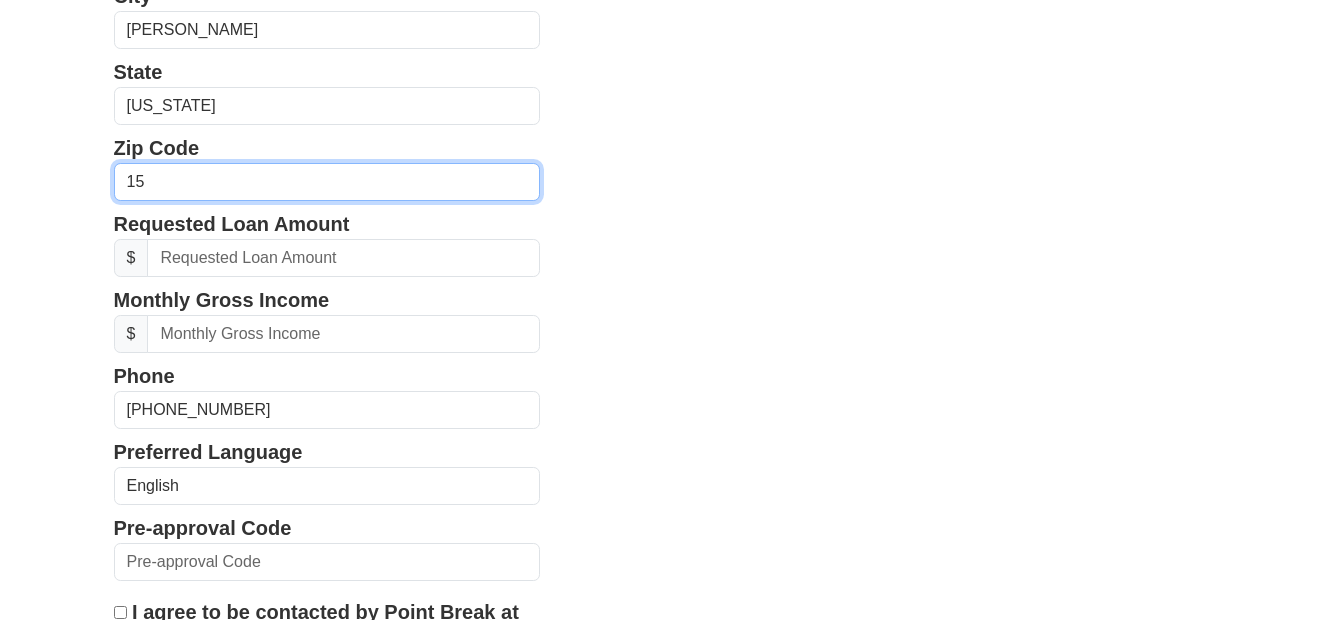 type on "15012" 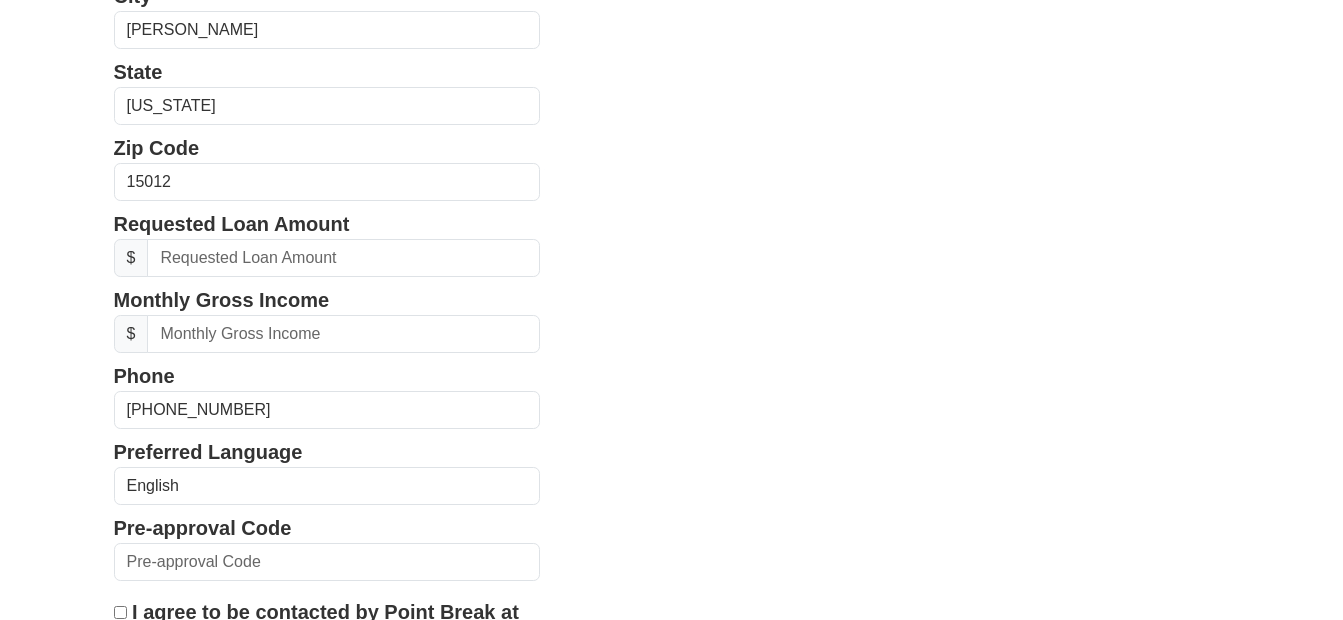 click on "First Name
egidijus
Last Name
Bulcis
Email Address
egiuss@yahoo.com
Re-Enter Email Address
egiuss@yahoo.com
Date of Birth
1979-02-18
Street Address
530 Gardenia Drive,
City
Belle Vernon
State
Alabama
Alaska
Arizona
Arkansas
California
Colorado
Connecticut
Delaware
District of Columbia
Florida
Georgia
Hawaii
$" at bounding box center (671, -328) 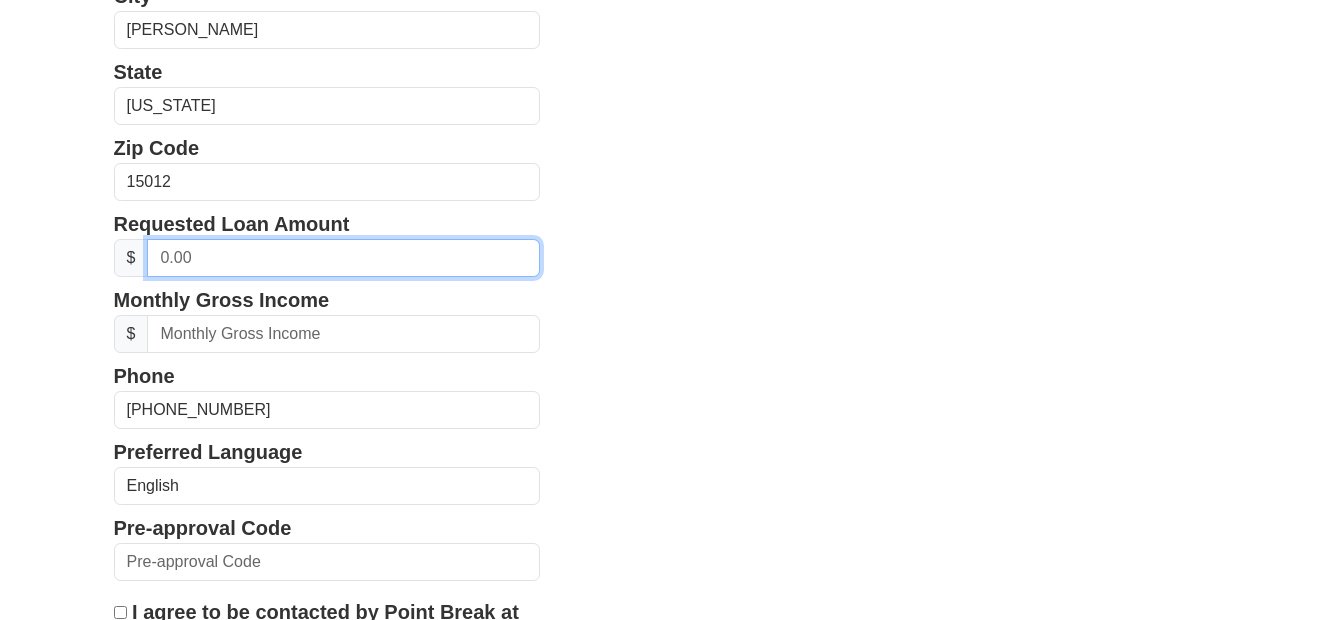 click at bounding box center [343, 258] 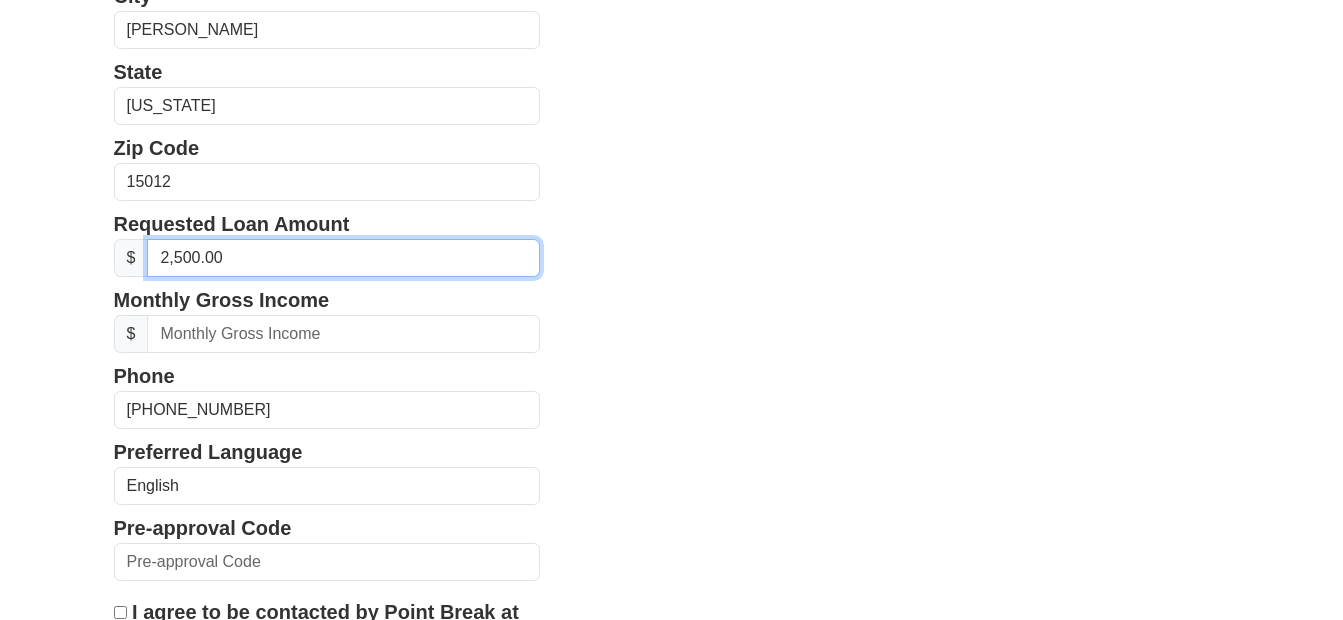 type on "25,000.00" 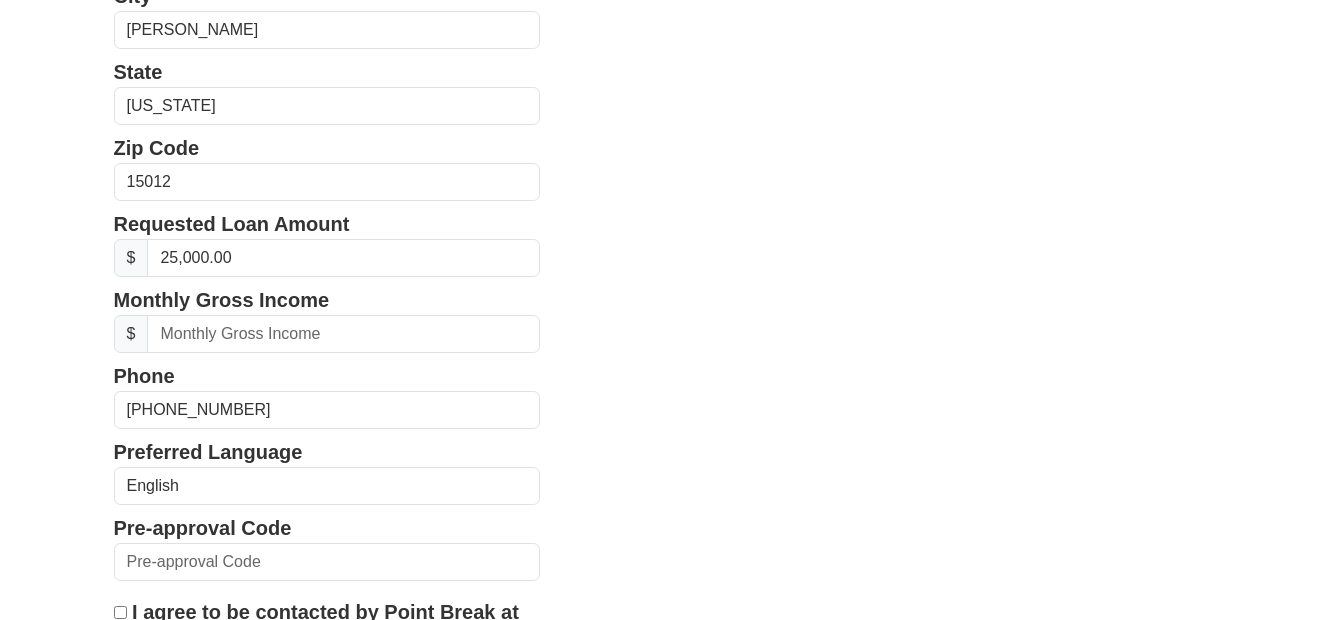 click on "First Name
egidijus
Last Name
Bulcis
Email Address
egiuss@yahoo.com
Re-Enter Email Address
egiuss@yahoo.com
Date of Birth
1979-02-18
Street Address
530 Gardenia Drive,
City
Belle Vernon
State
Alabama
Alaska
Arizona
Arkansas
California
Colorado
Connecticut
Delaware
District of Columbia
Florida
Georgia
Hawaii
Idaho
Illinois" at bounding box center [672, 178] 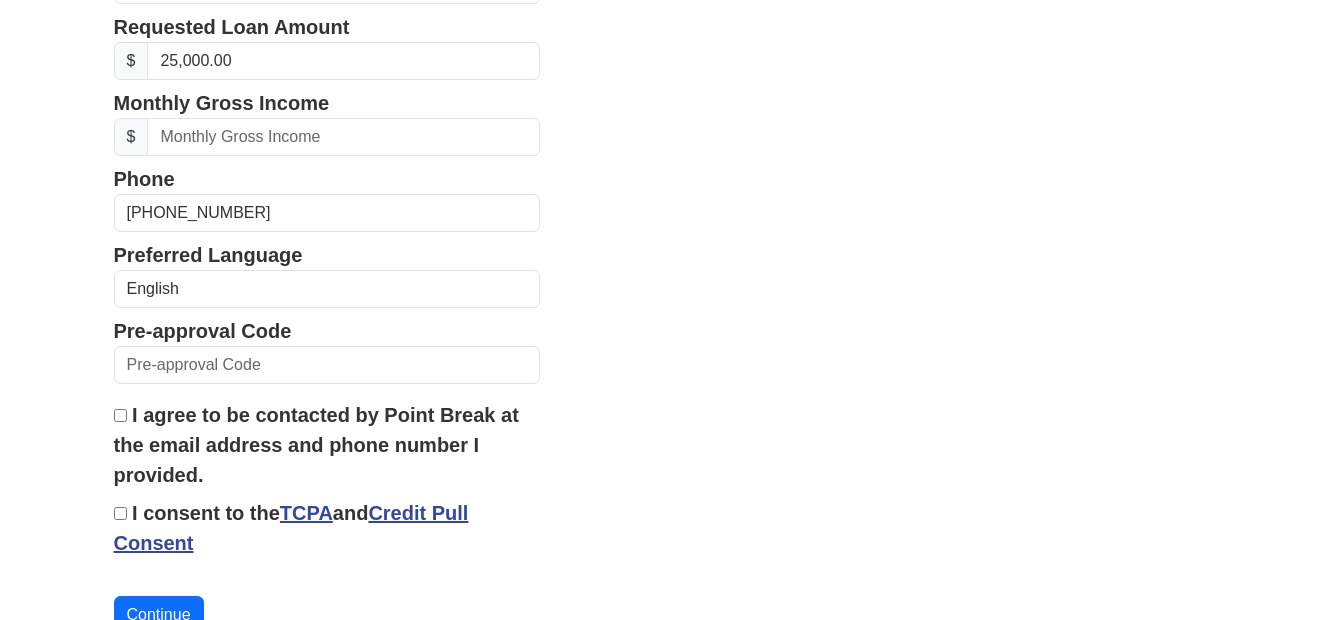 scroll, scrollTop: 838, scrollLeft: 0, axis: vertical 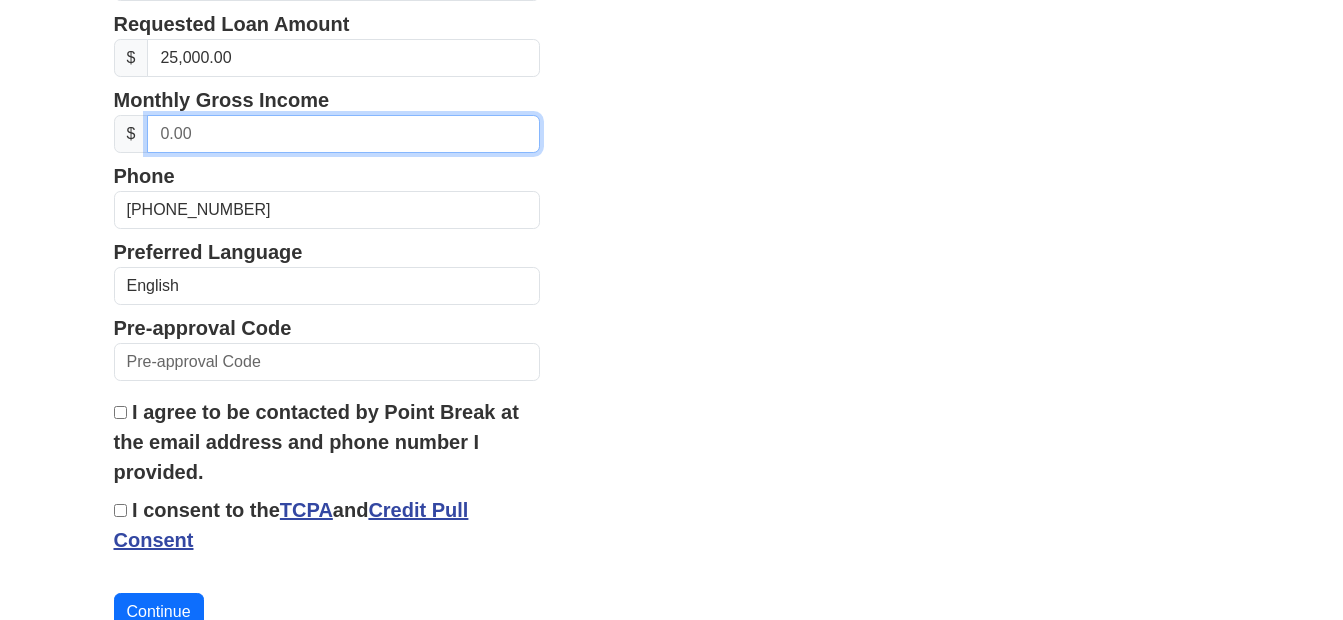 click at bounding box center (343, 134) 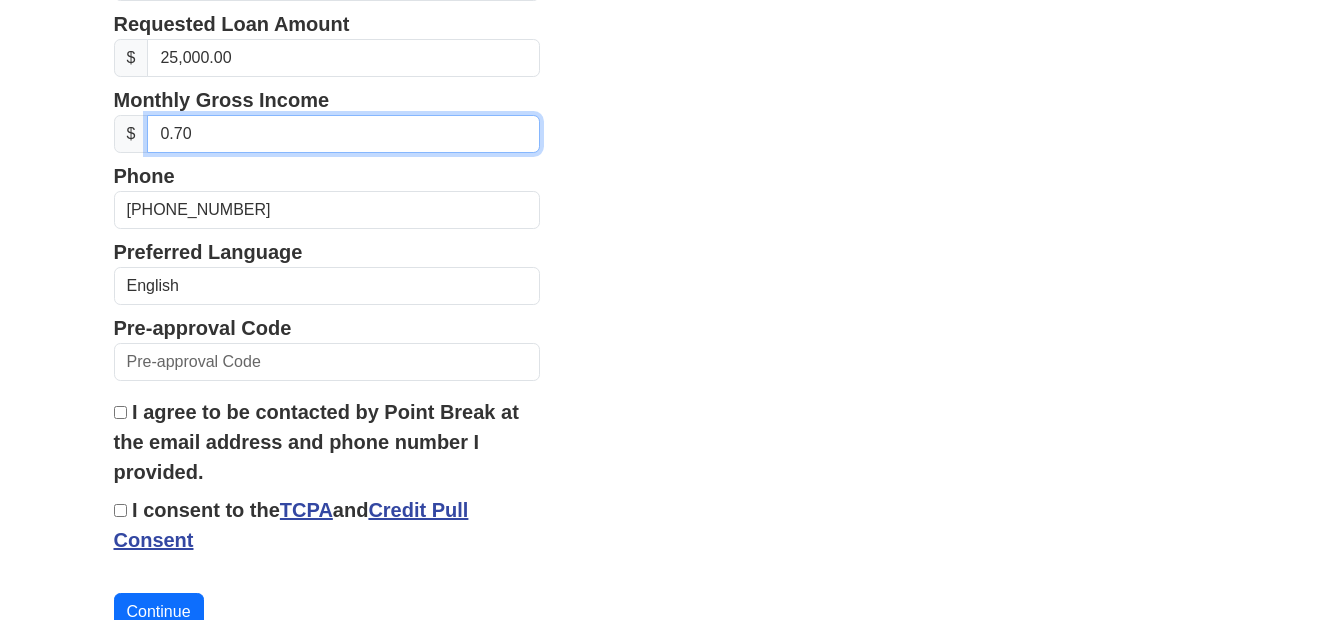 drag, startPoint x: 269, startPoint y: 136, endPoint x: 121, endPoint y: 145, distance: 148.27339 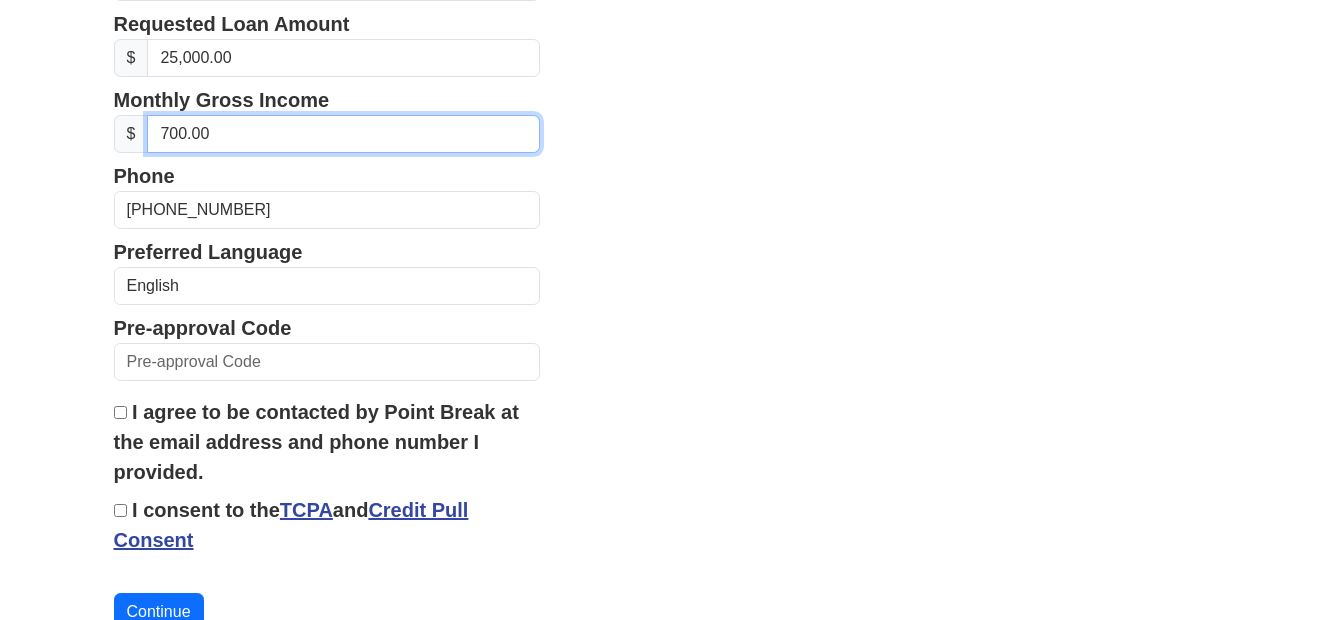 type on "7,000.00" 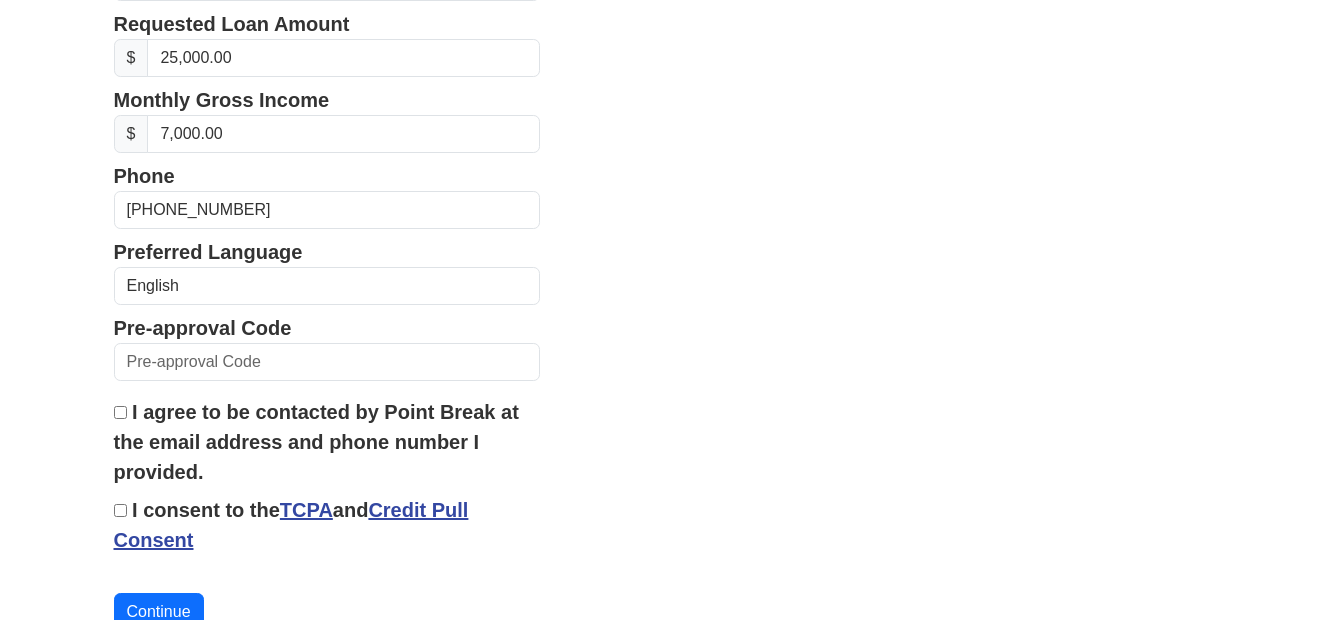 click on "First Name
egidijus
Last Name
Bulcis
Email Address
egiuss@yahoo.com
Re-Enter Email Address
egiuss@yahoo.com
Date of Birth
1979-02-18
Street Address
530 Gardenia Drive,
City
Belle Vernon
State
Alabama
Alaska
Arizona
Arkansas
California
Colorado
Connecticut
Delaware
District of Columbia
Florida
Georgia
Hawaii
Idaho
Illinois" at bounding box center [672, -22] 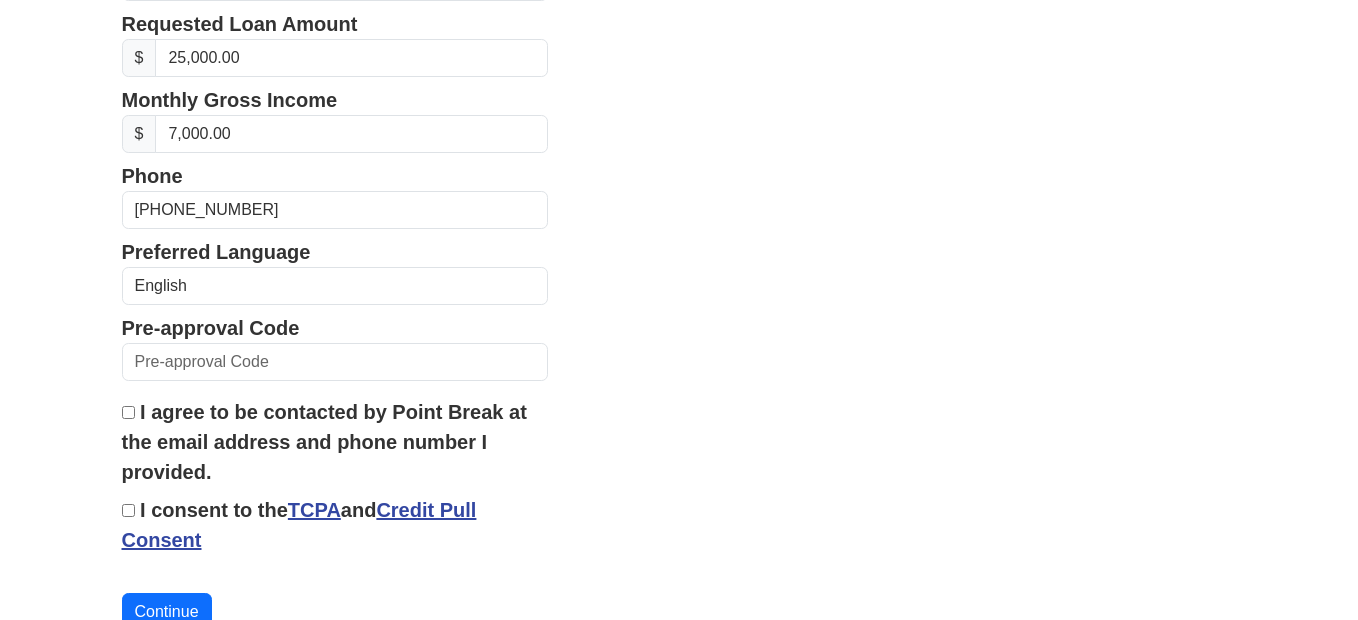 scroll, scrollTop: 909, scrollLeft: 0, axis: vertical 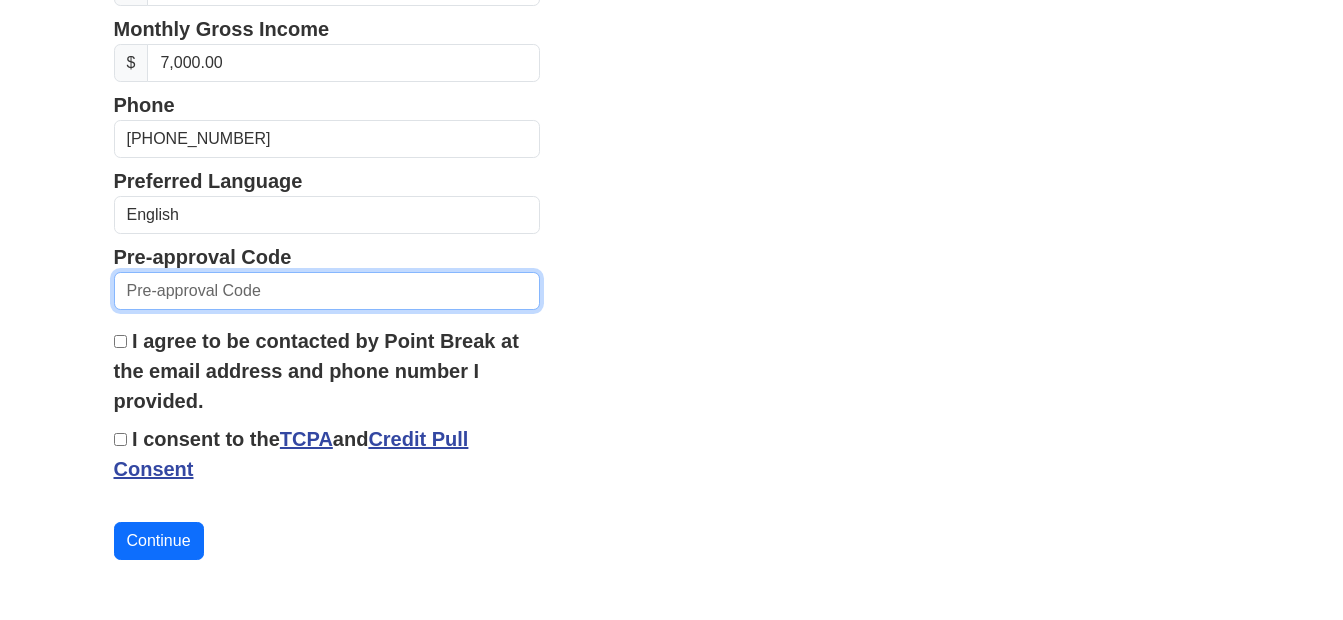 click at bounding box center [327, 291] 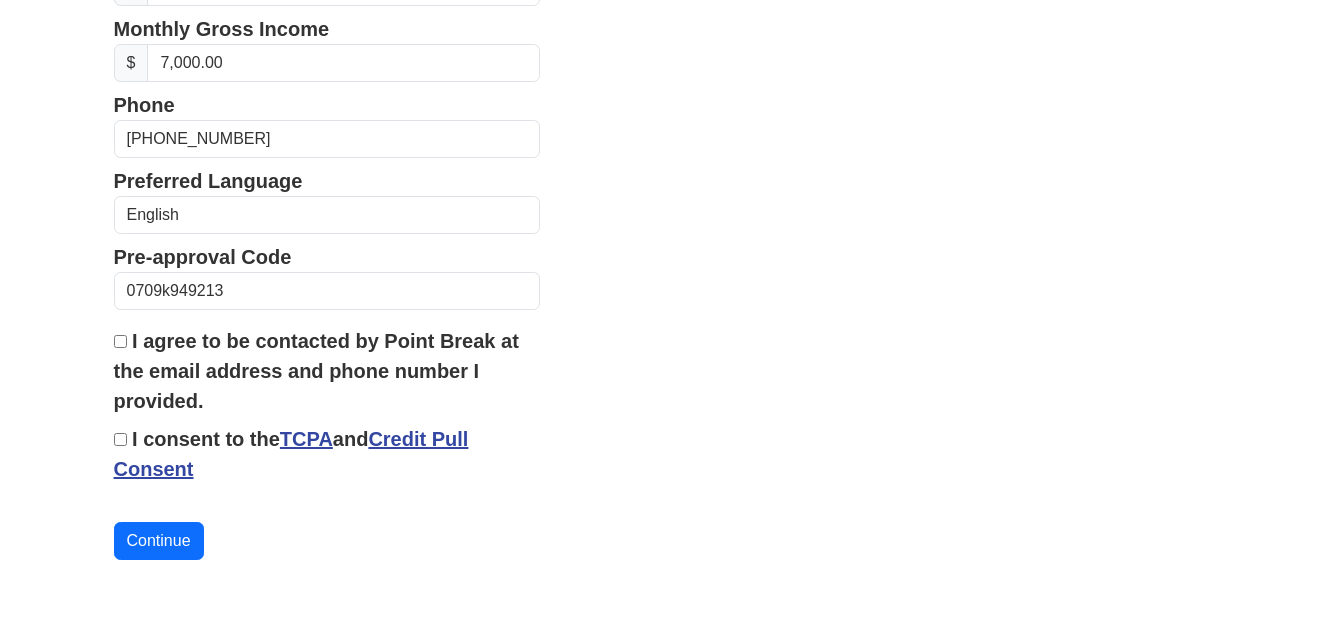 click on "Credit Pull Consent" at bounding box center [291, 454] 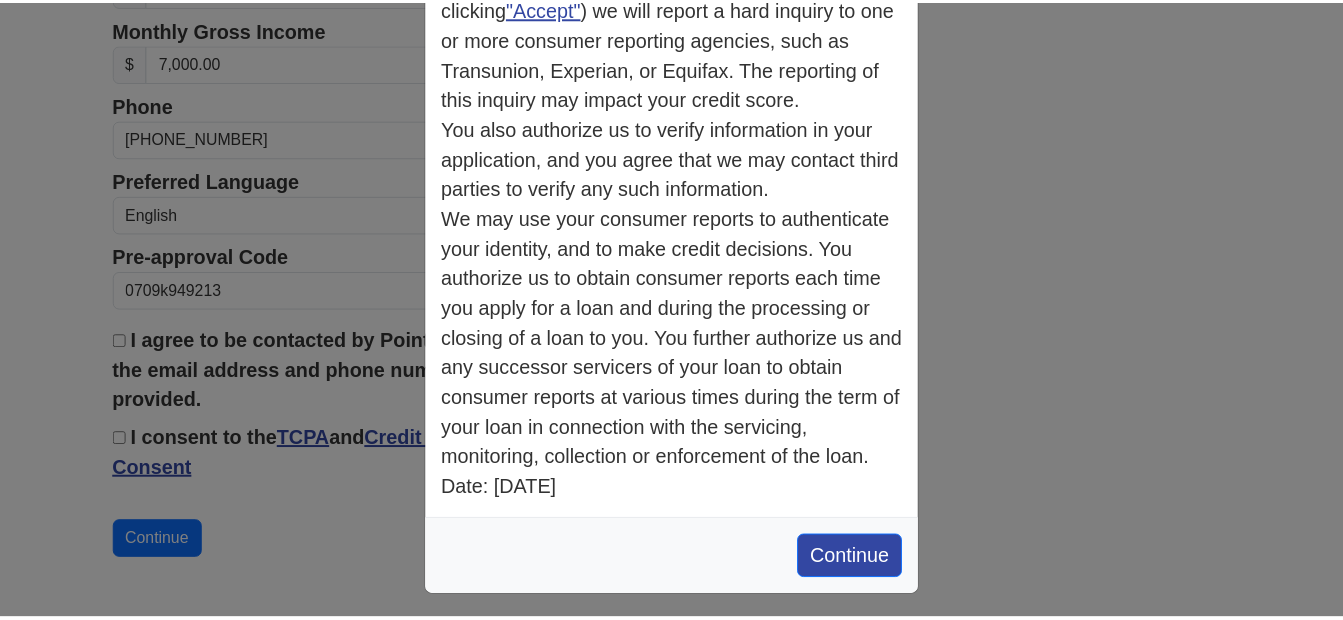 scroll, scrollTop: 506, scrollLeft: 0, axis: vertical 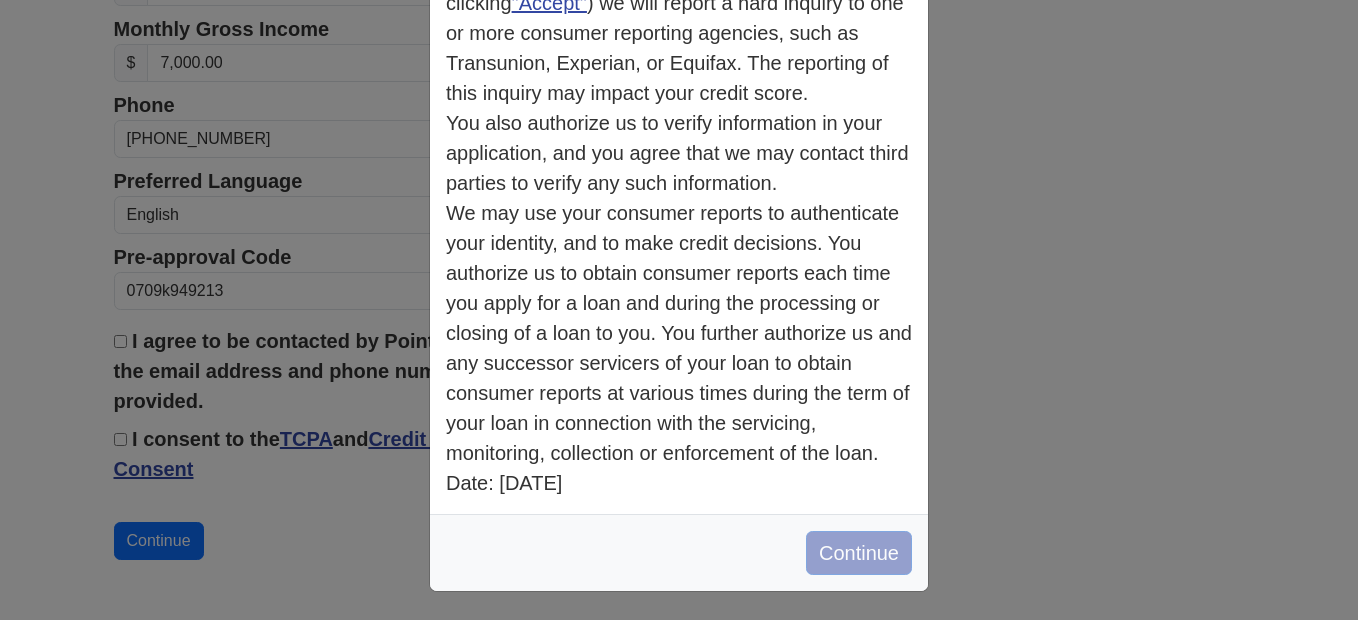 click on "Continue" at bounding box center (859, 553) 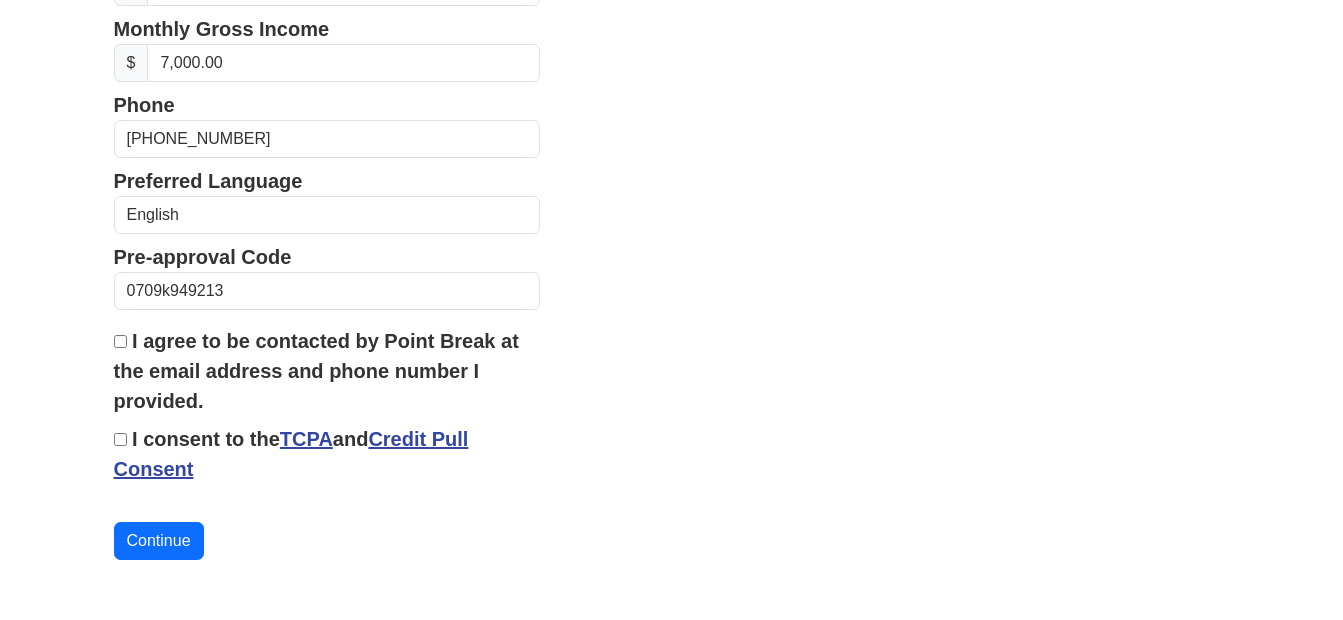 click on "I agree to be contacted by Point Break at the email address and phone number I provided." at bounding box center (327, 371) 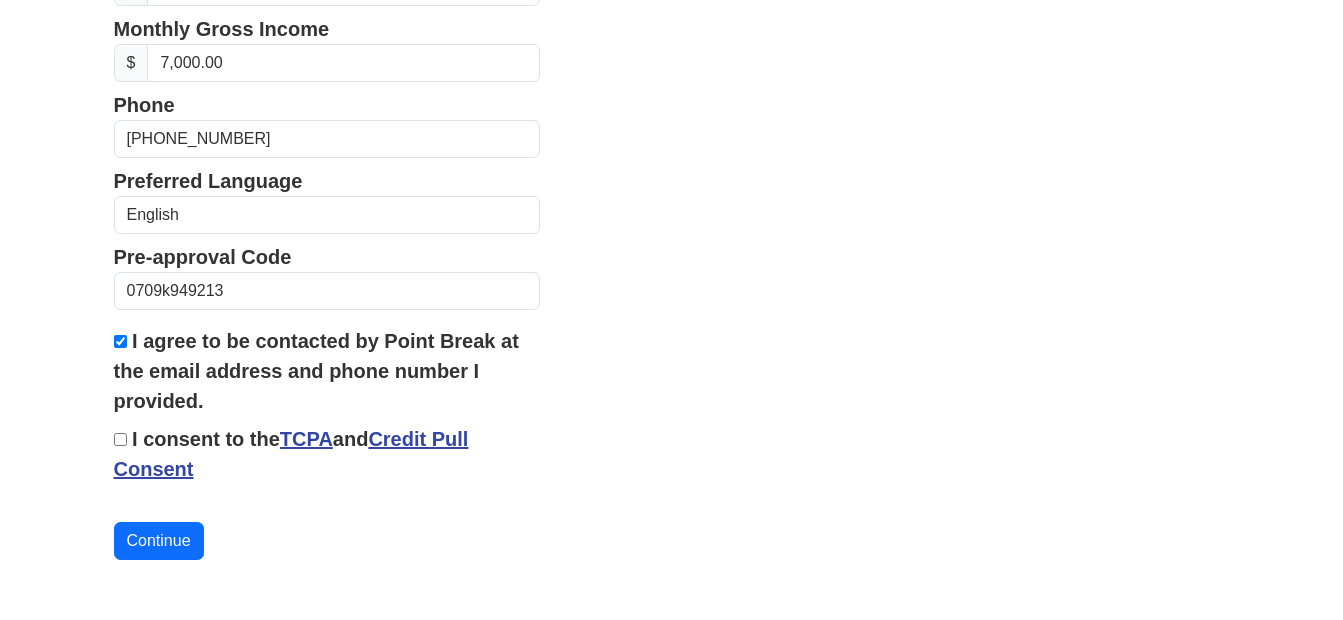 click on "I consent to the
TCPA  and
Credit Pull Consent" at bounding box center (120, 439) 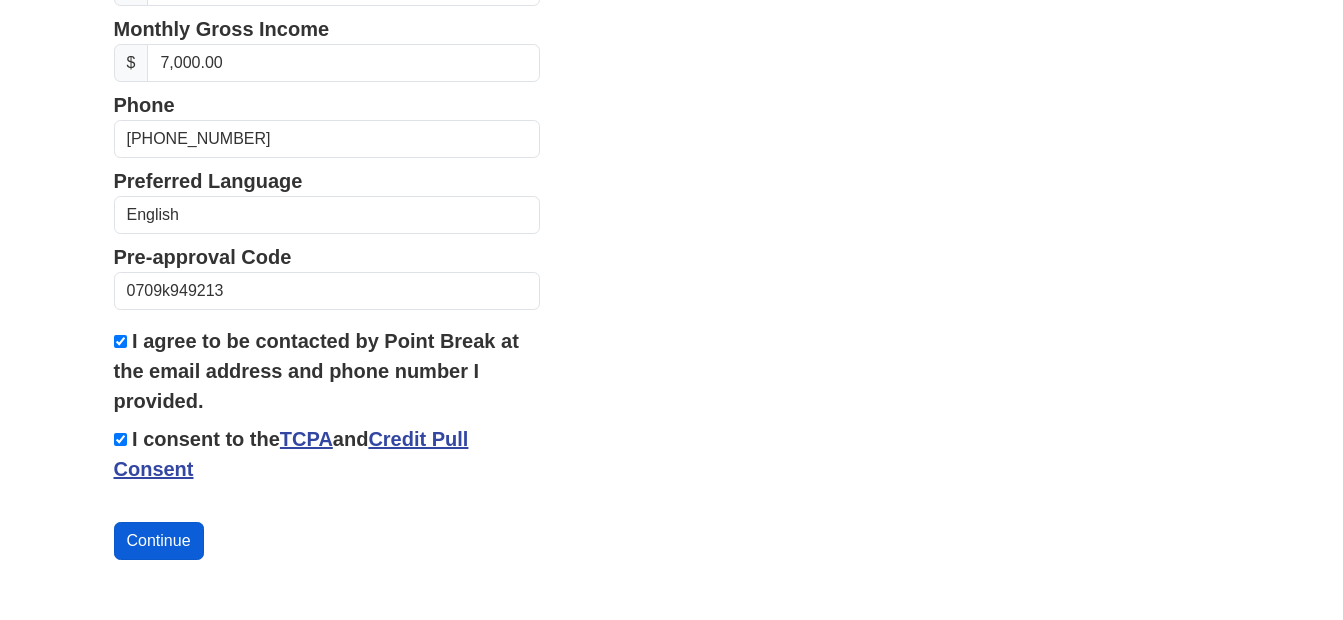 click on "Continue" at bounding box center (159, 541) 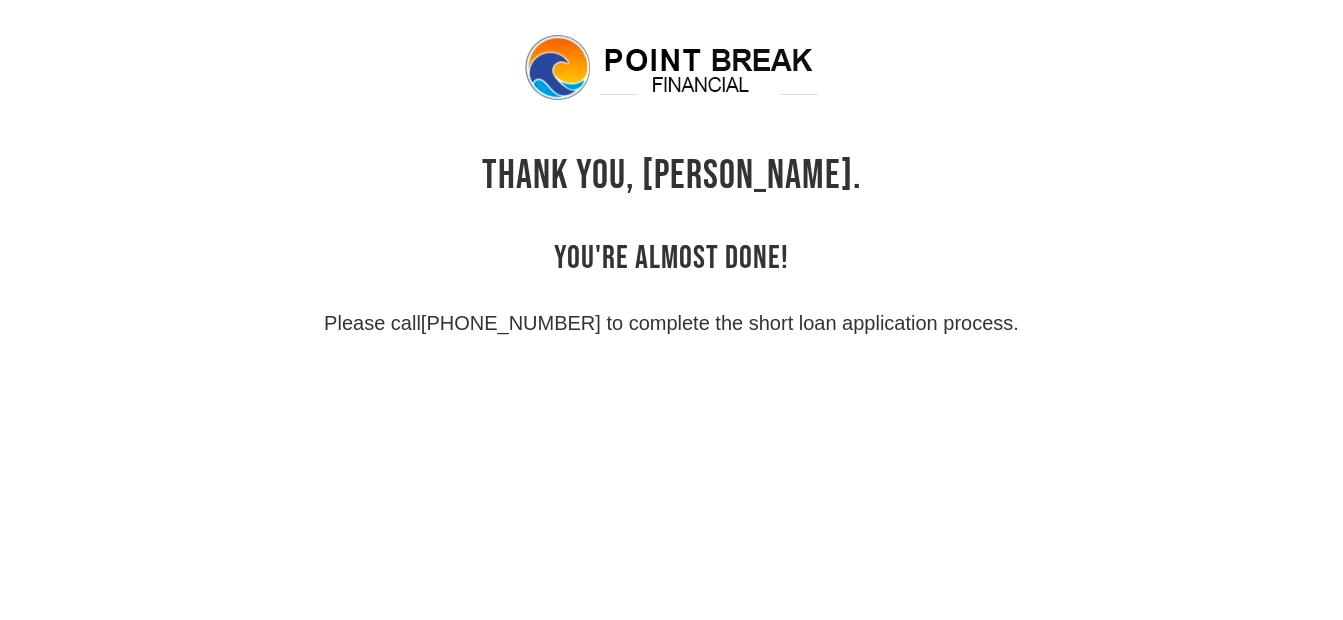 scroll, scrollTop: 0, scrollLeft: 0, axis: both 